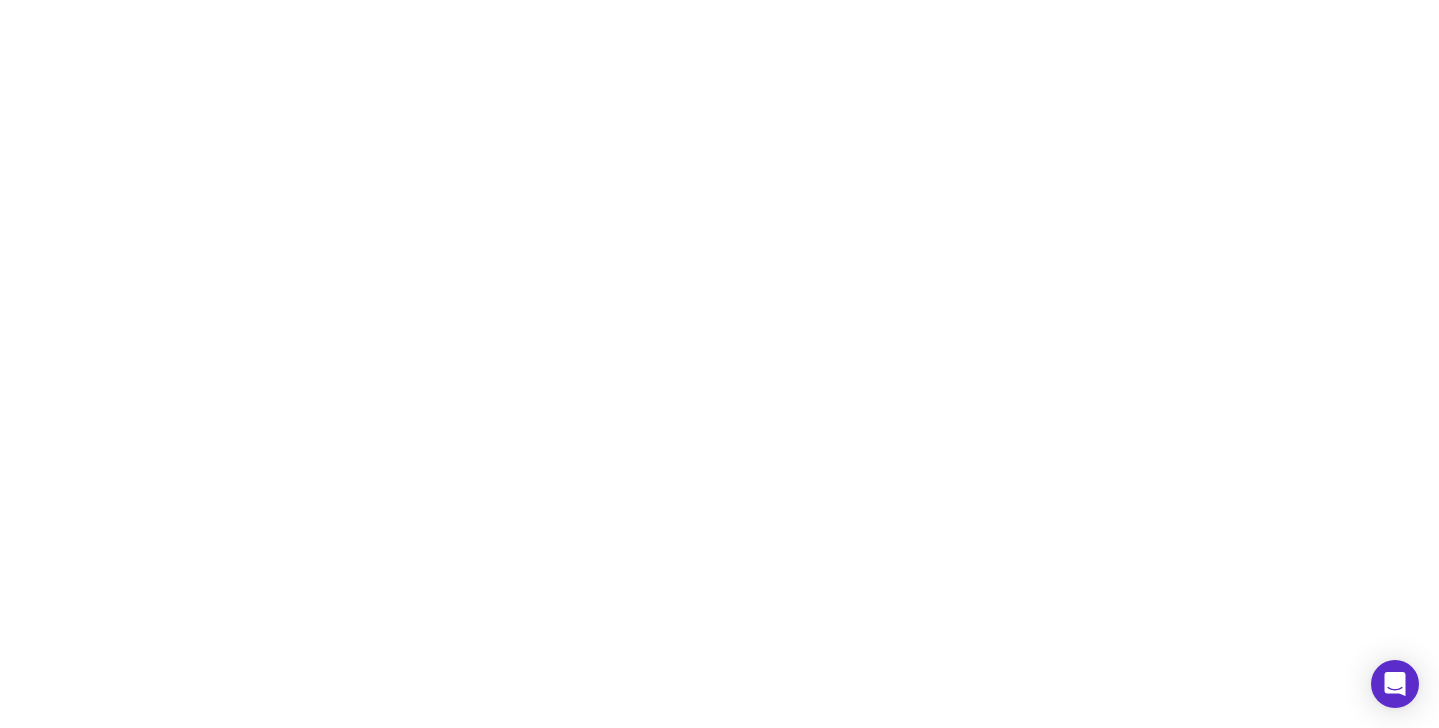 scroll, scrollTop: 0, scrollLeft: 0, axis: both 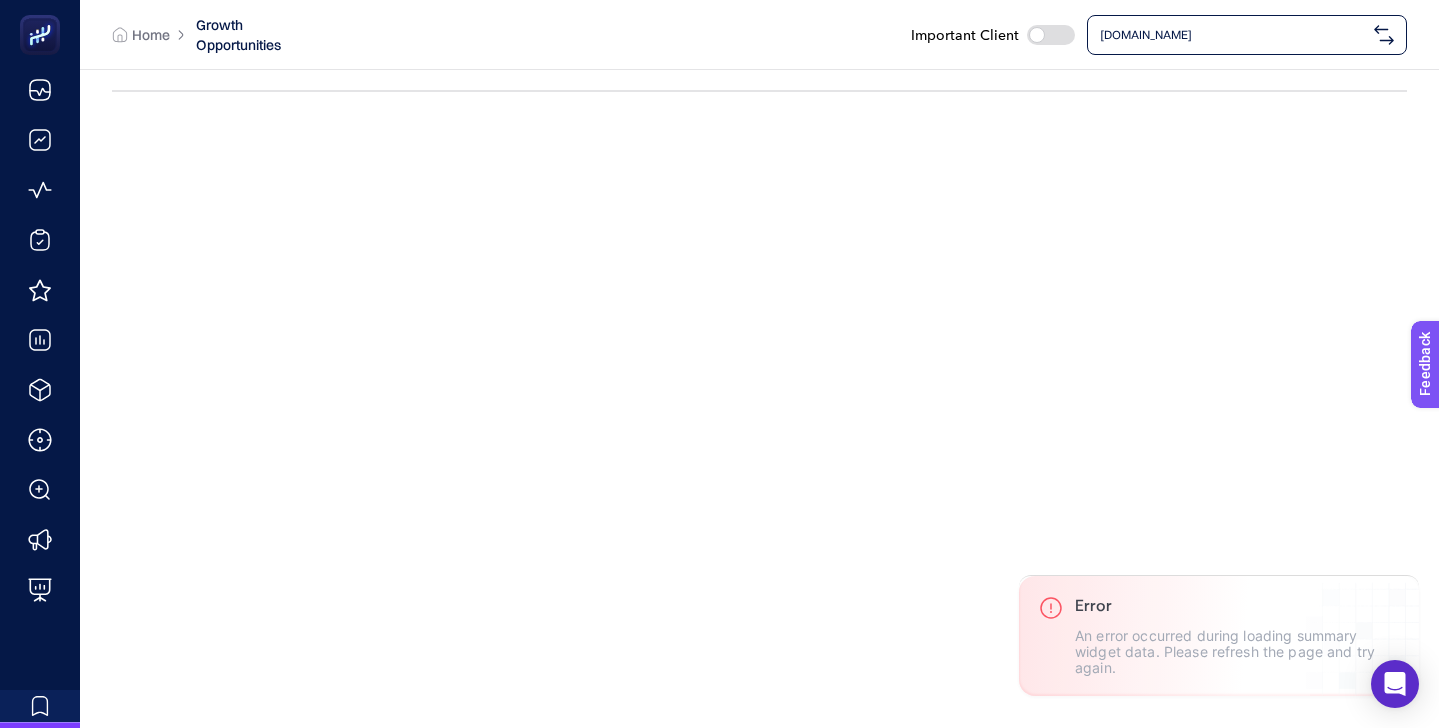 click at bounding box center [1051, 35] 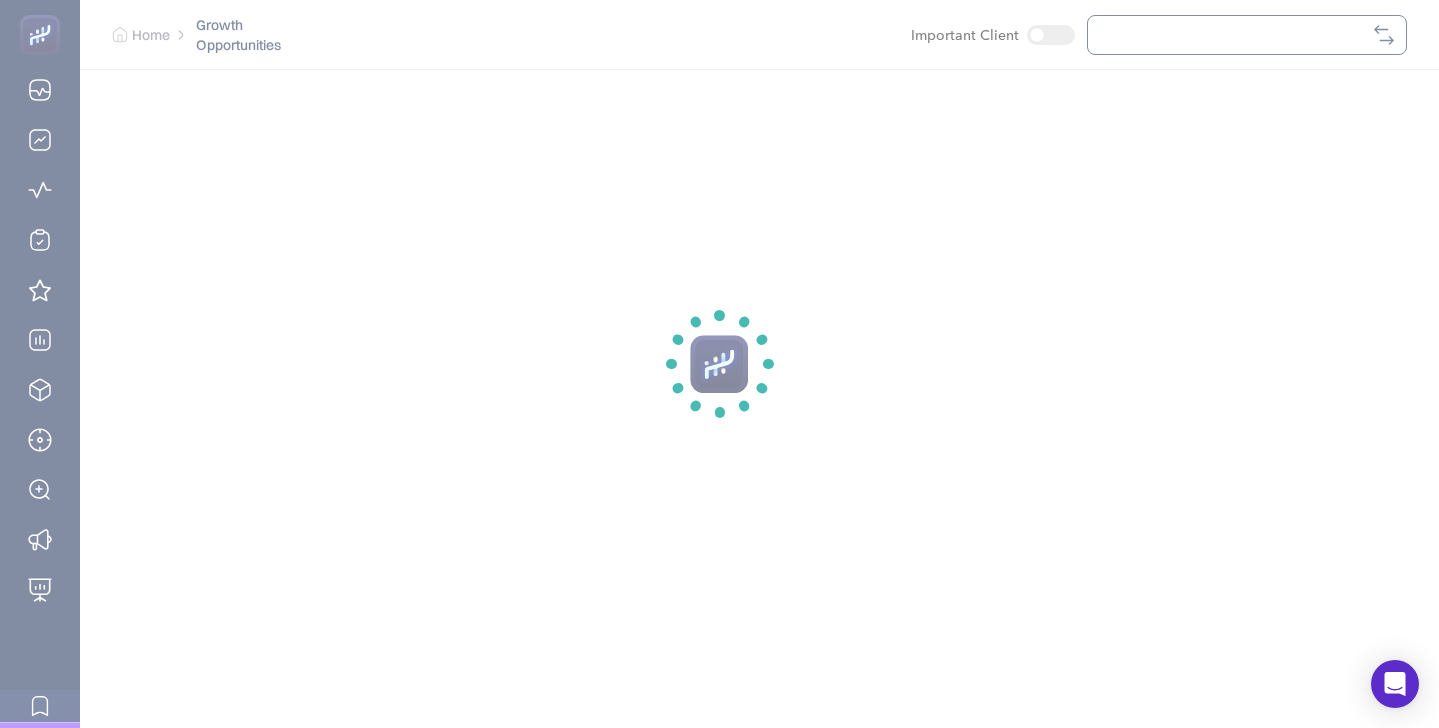 scroll, scrollTop: 0, scrollLeft: 0, axis: both 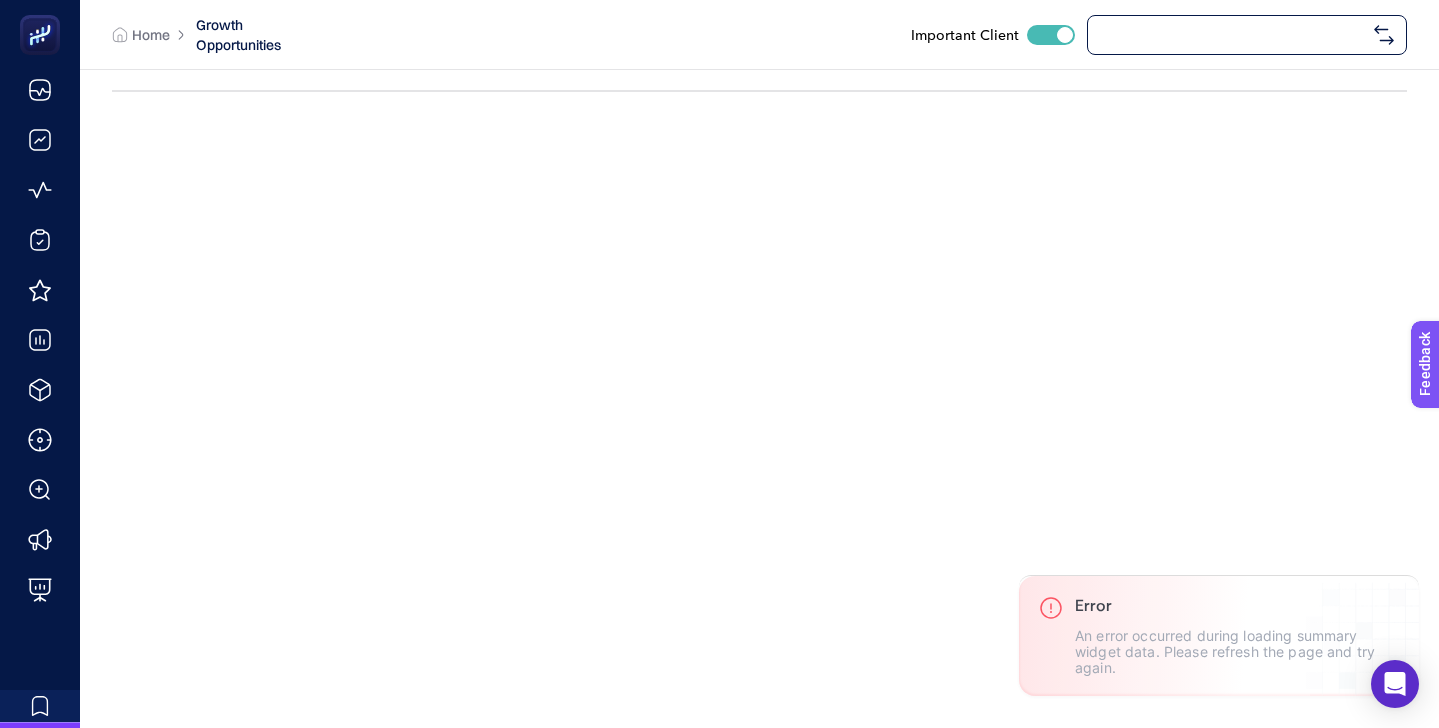 checkbox on "true" 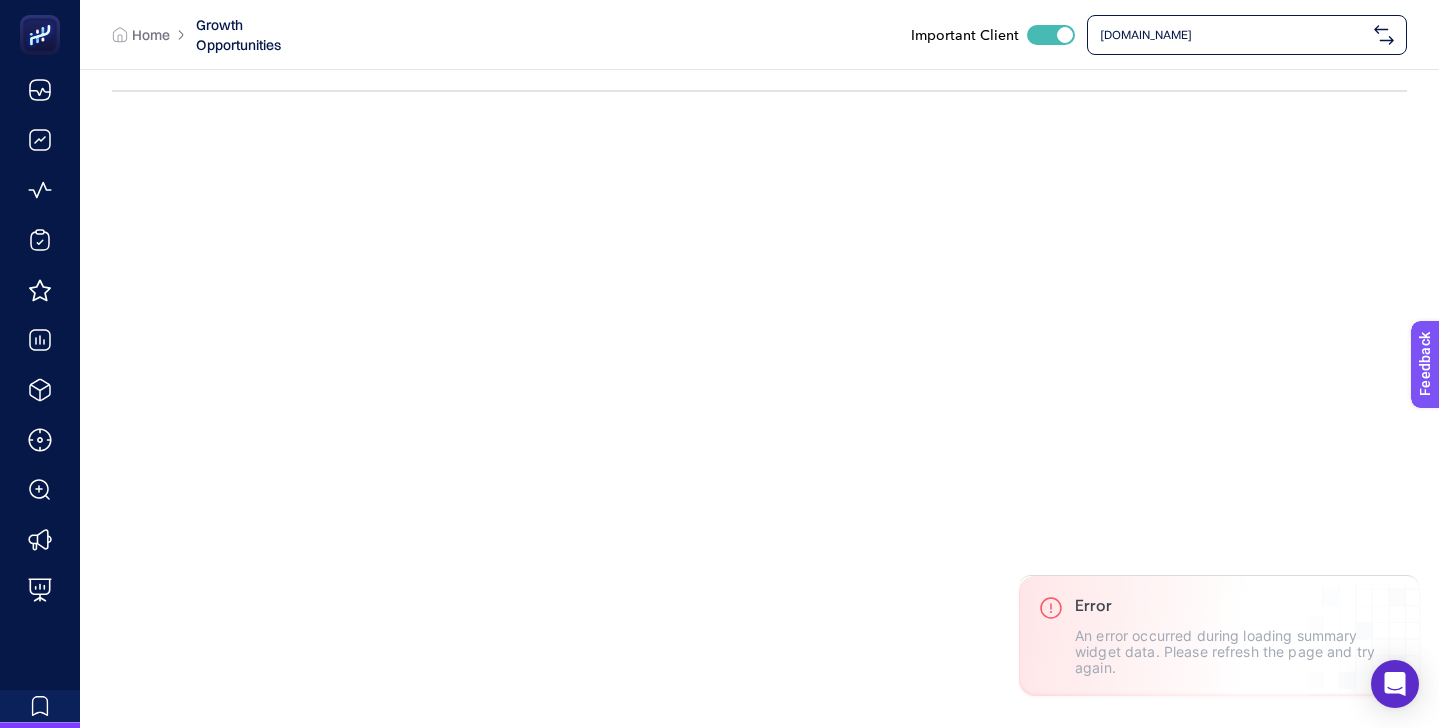 click on "[DOMAIN_NAME]" at bounding box center [1233, 35] 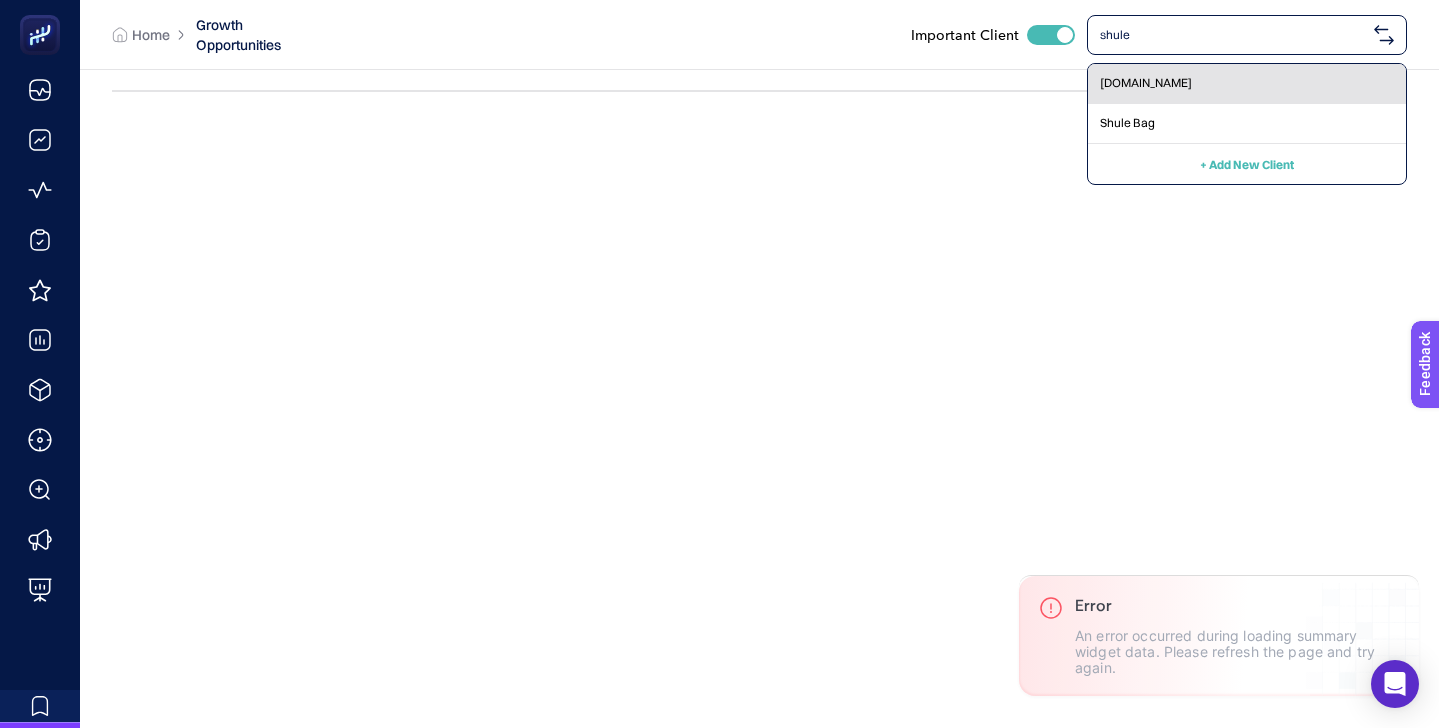 type on "shule" 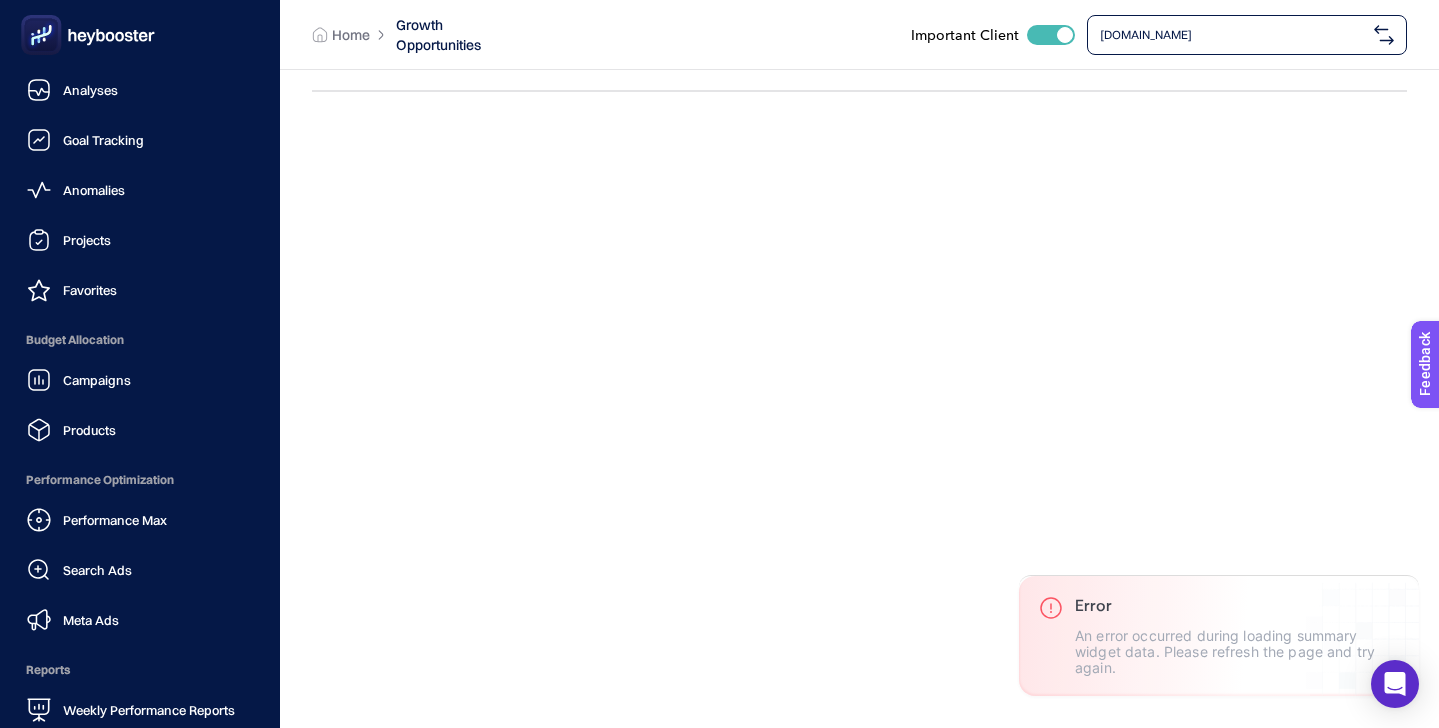 scroll, scrollTop: 162, scrollLeft: 0, axis: vertical 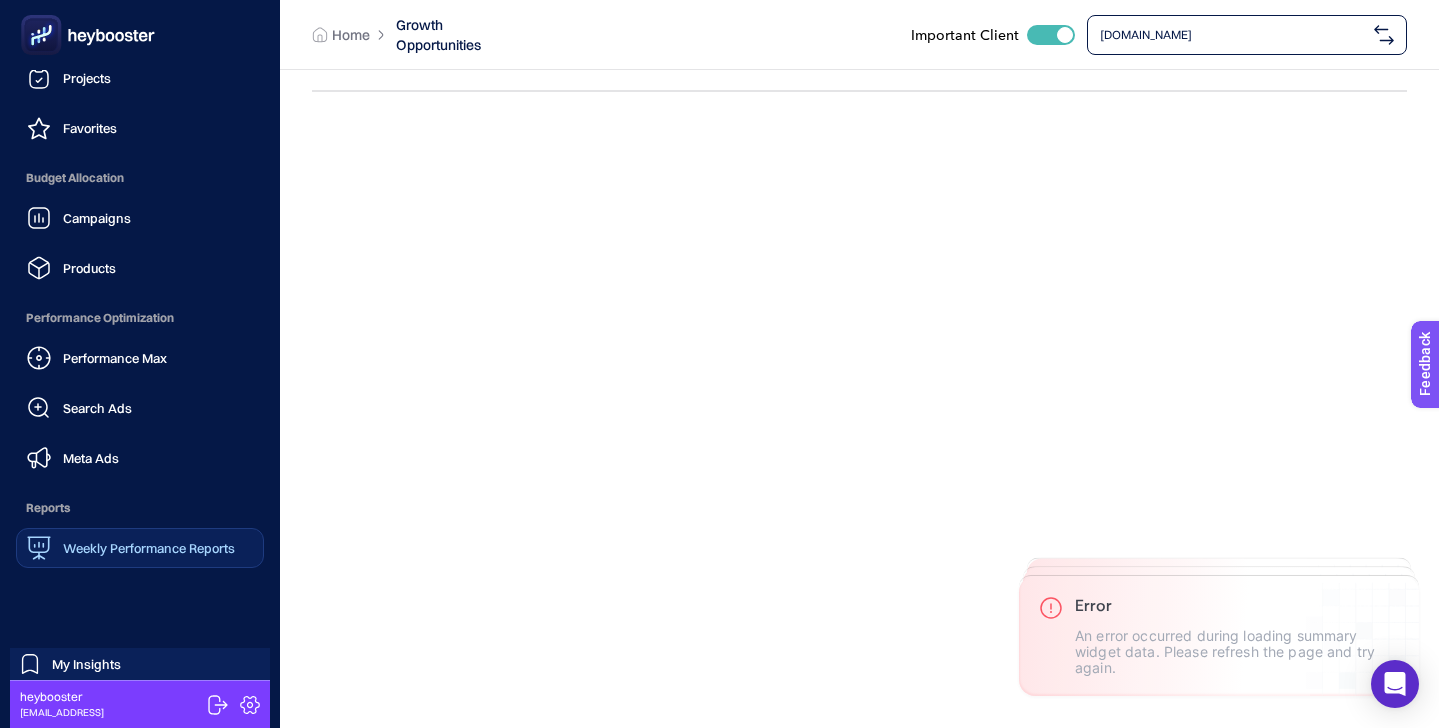 click on "Weekly Performance Reports" at bounding box center (149, 548) 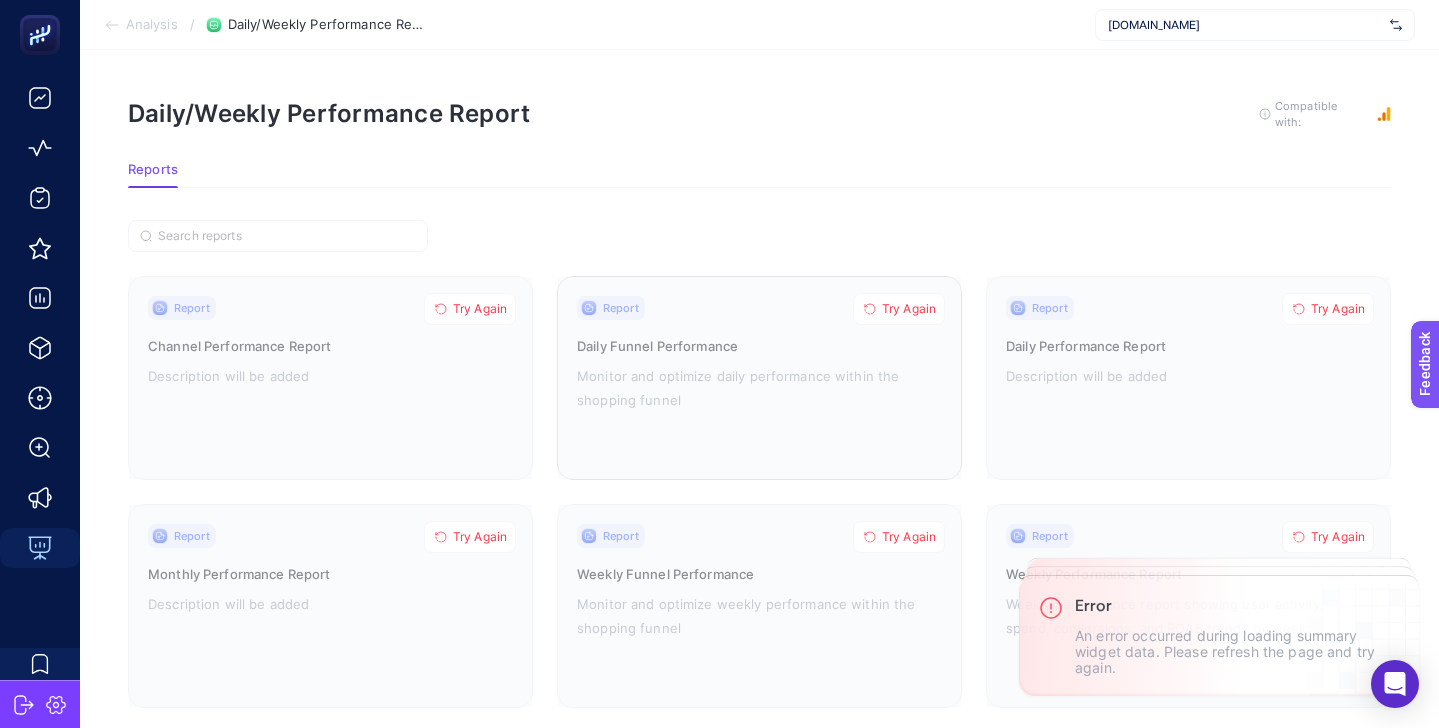 scroll, scrollTop: 42, scrollLeft: 0, axis: vertical 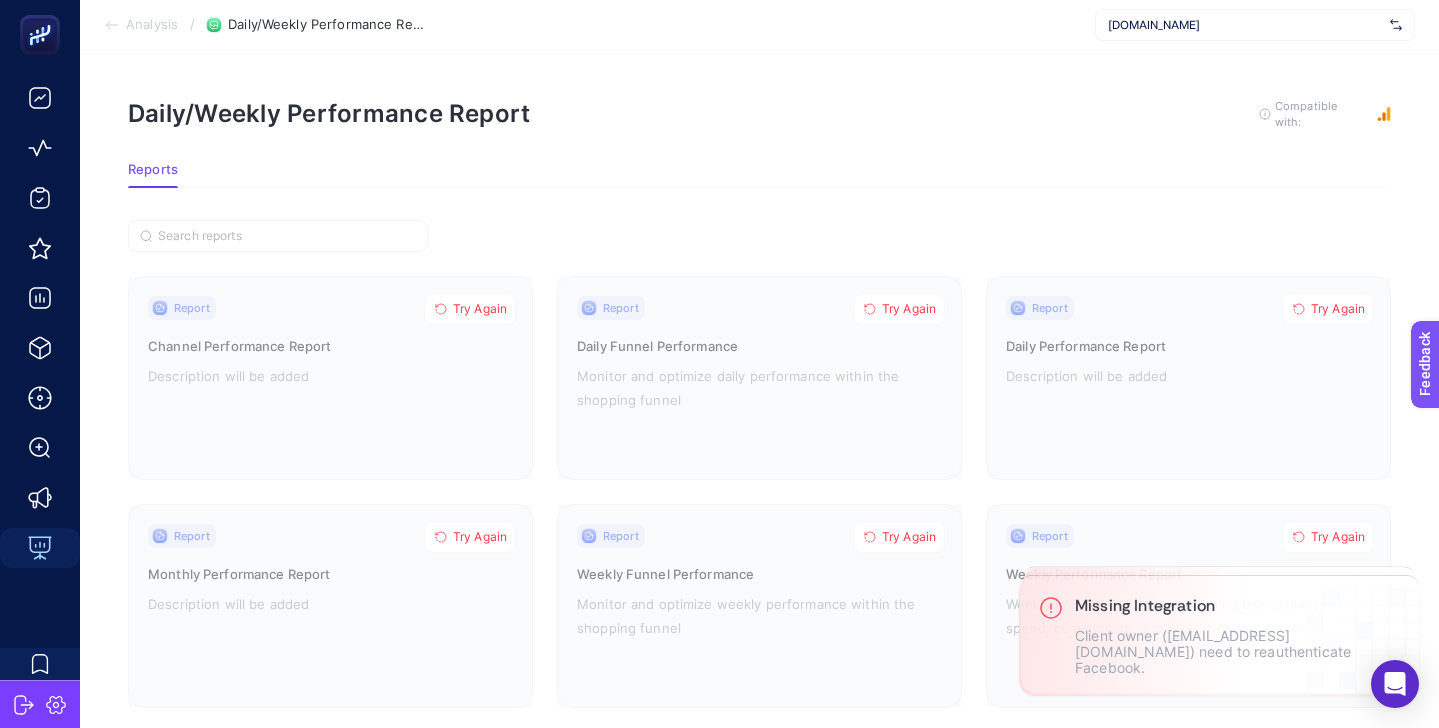 click on "[DOMAIN_NAME]" at bounding box center [1255, 25] 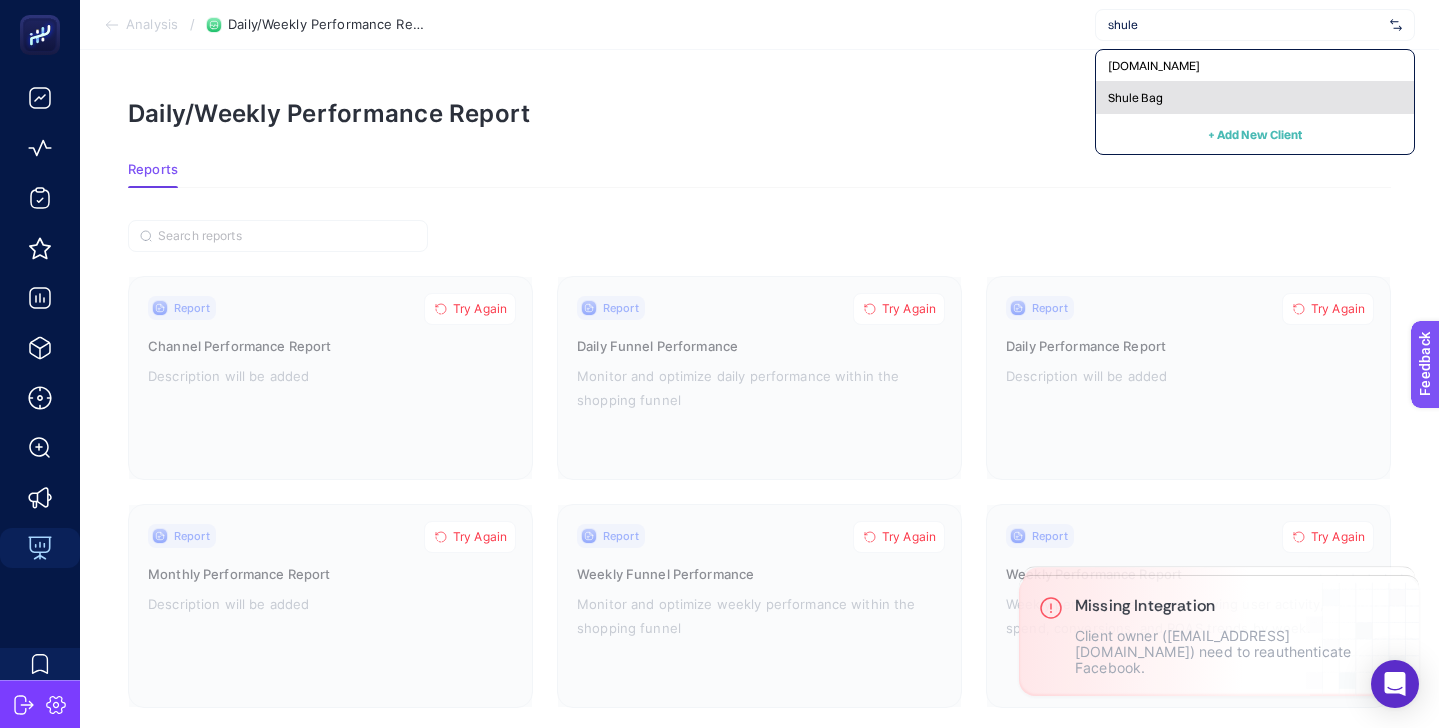 type on "shule" 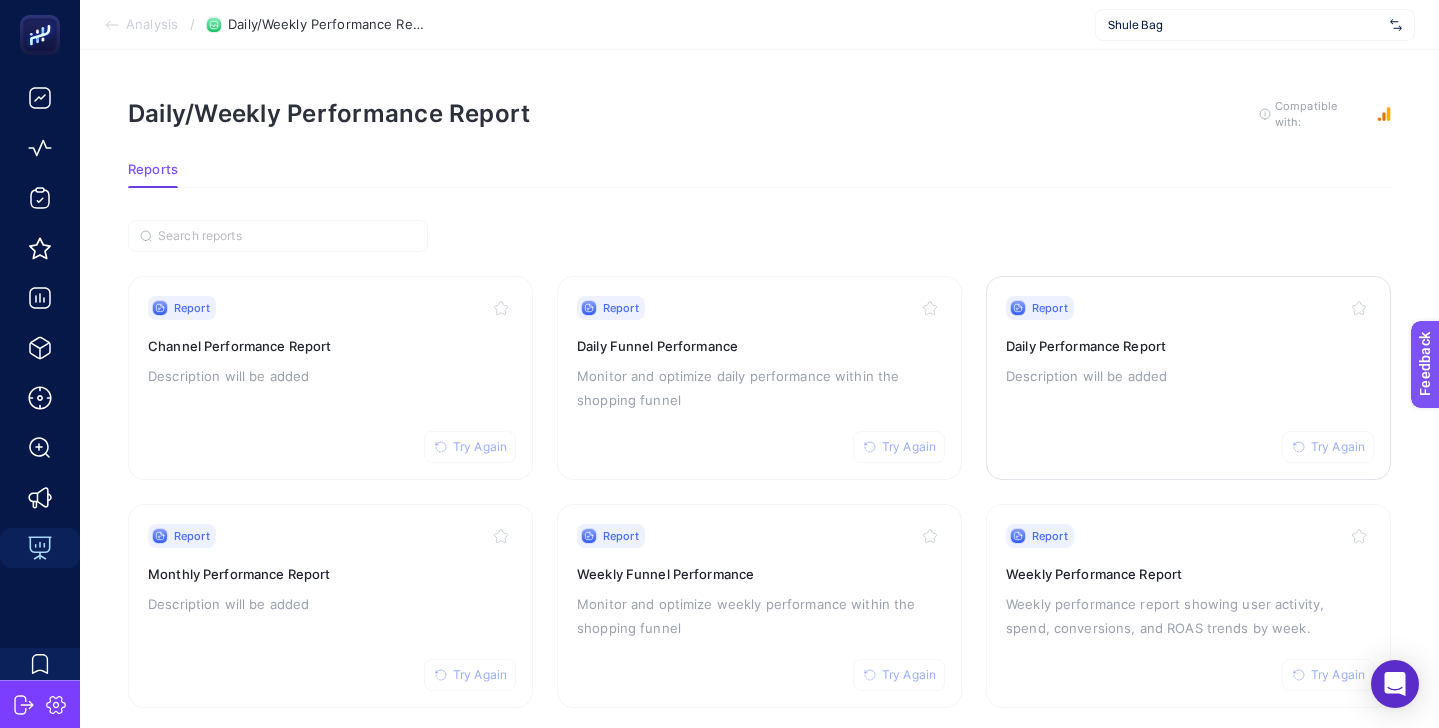click on "Report Try Again" at bounding box center (1188, 308) 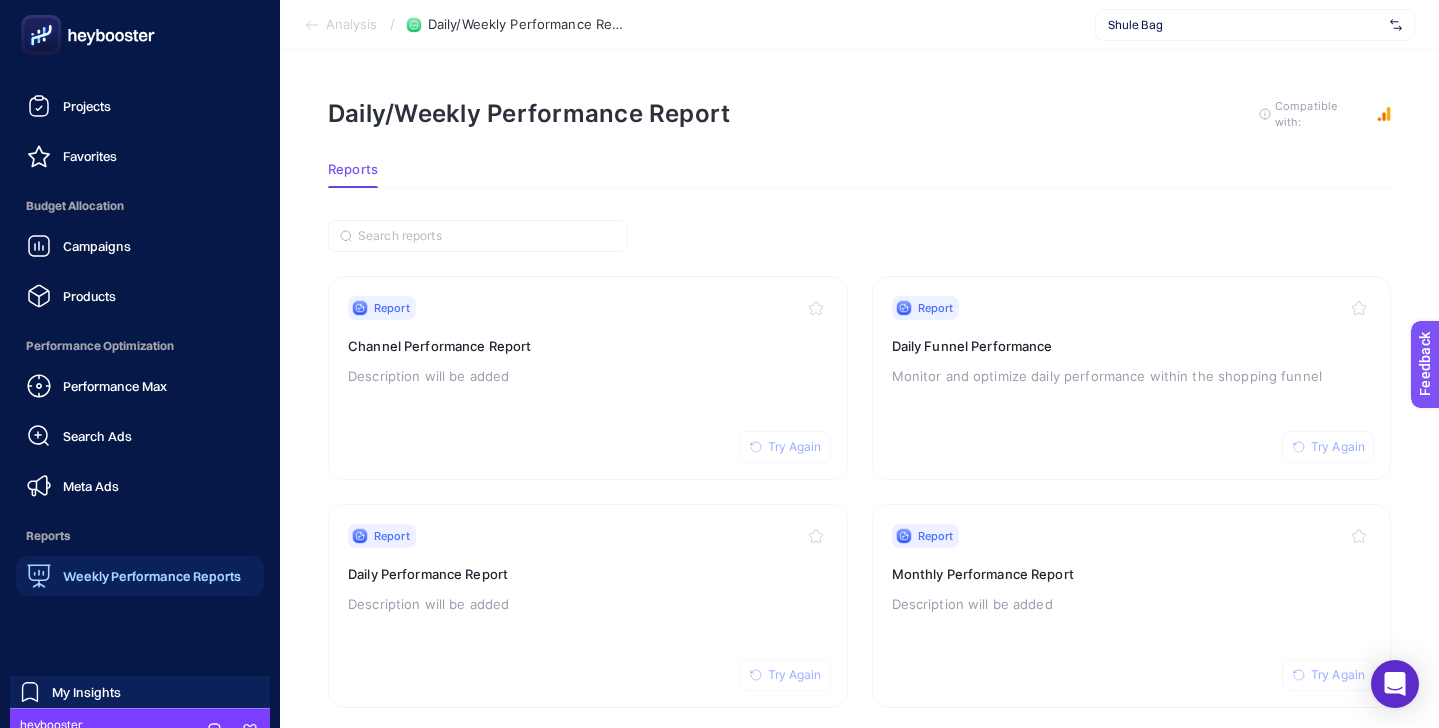 scroll, scrollTop: 162, scrollLeft: 0, axis: vertical 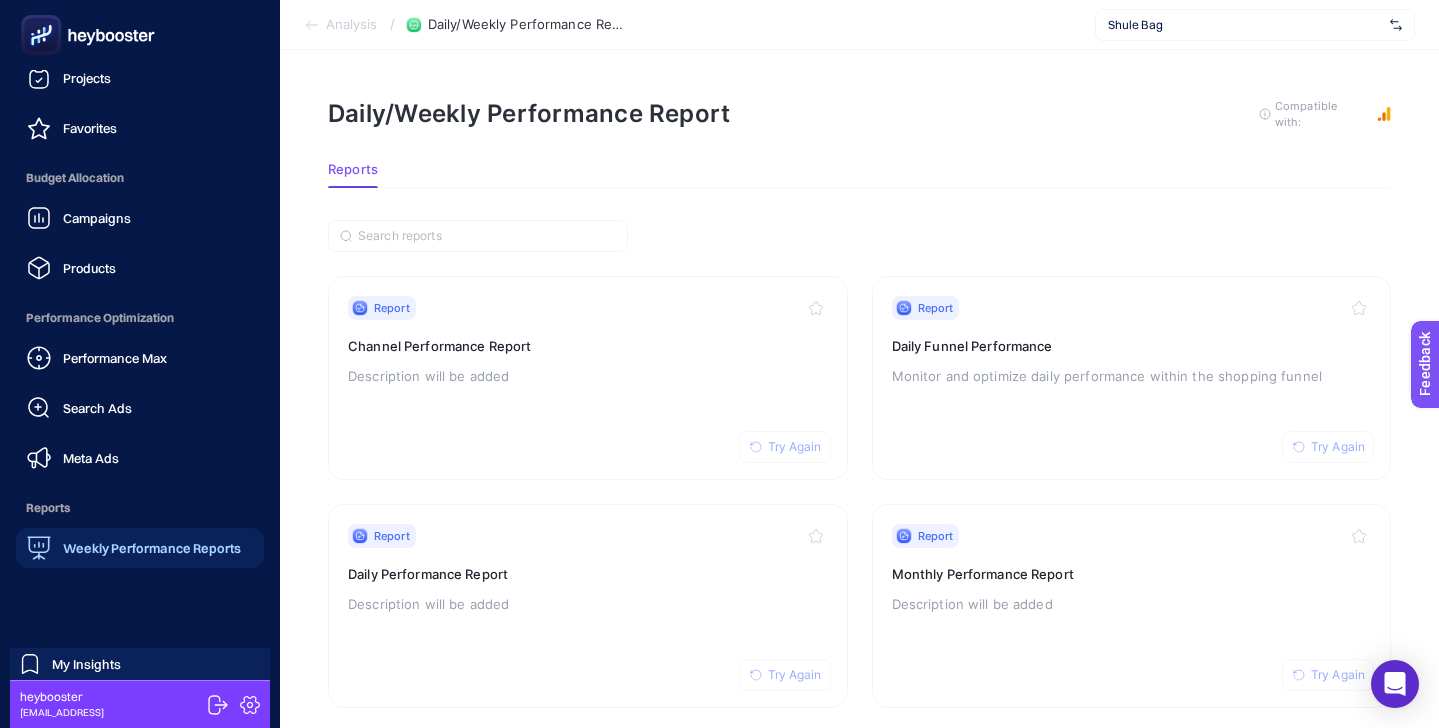 click 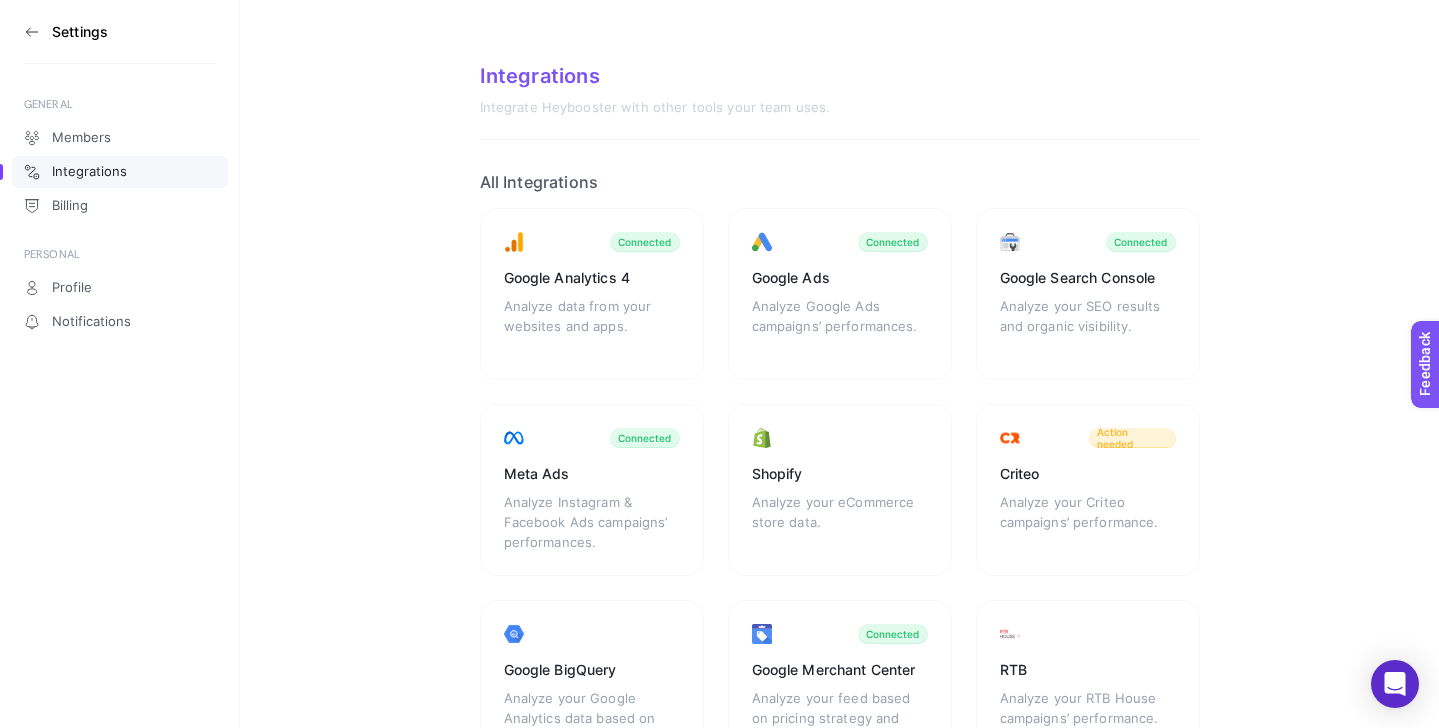 click 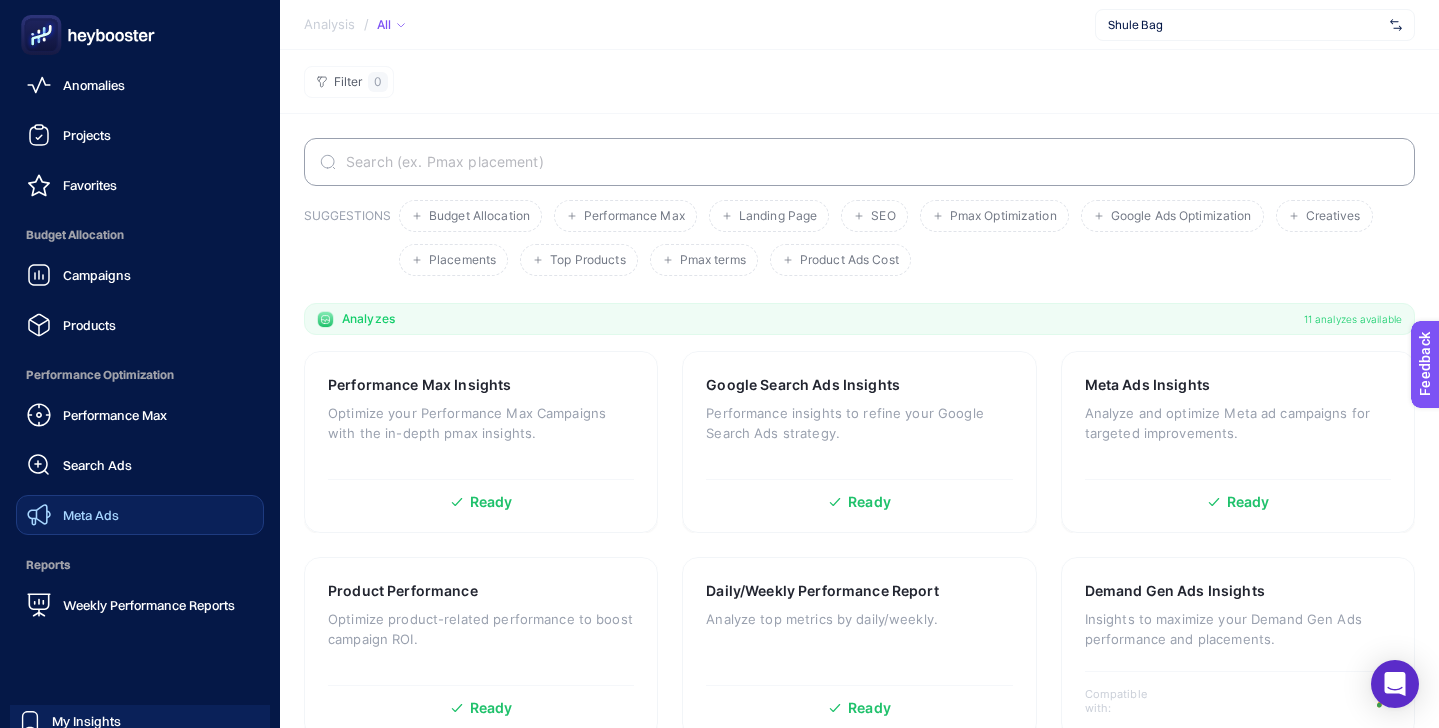 scroll, scrollTop: 162, scrollLeft: 0, axis: vertical 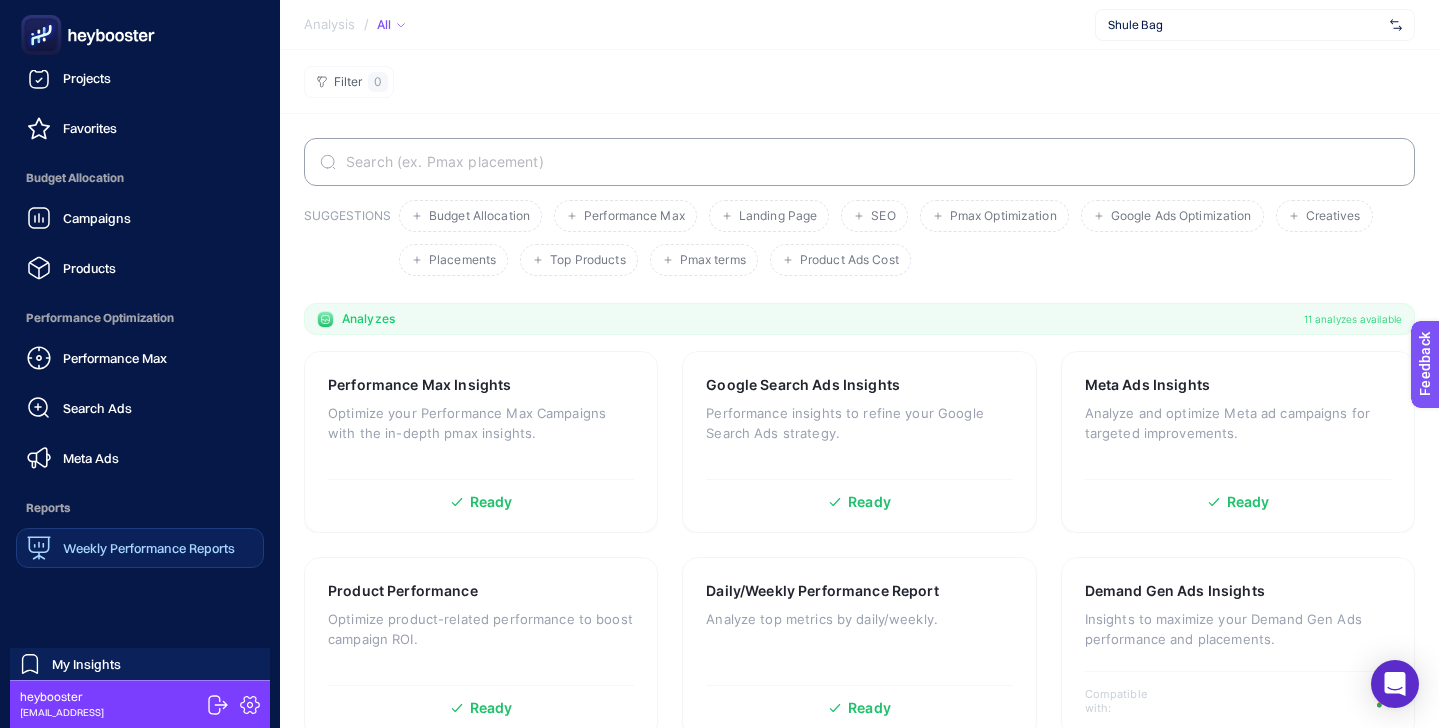 click on "Weekly Performance Reports" at bounding box center (149, 548) 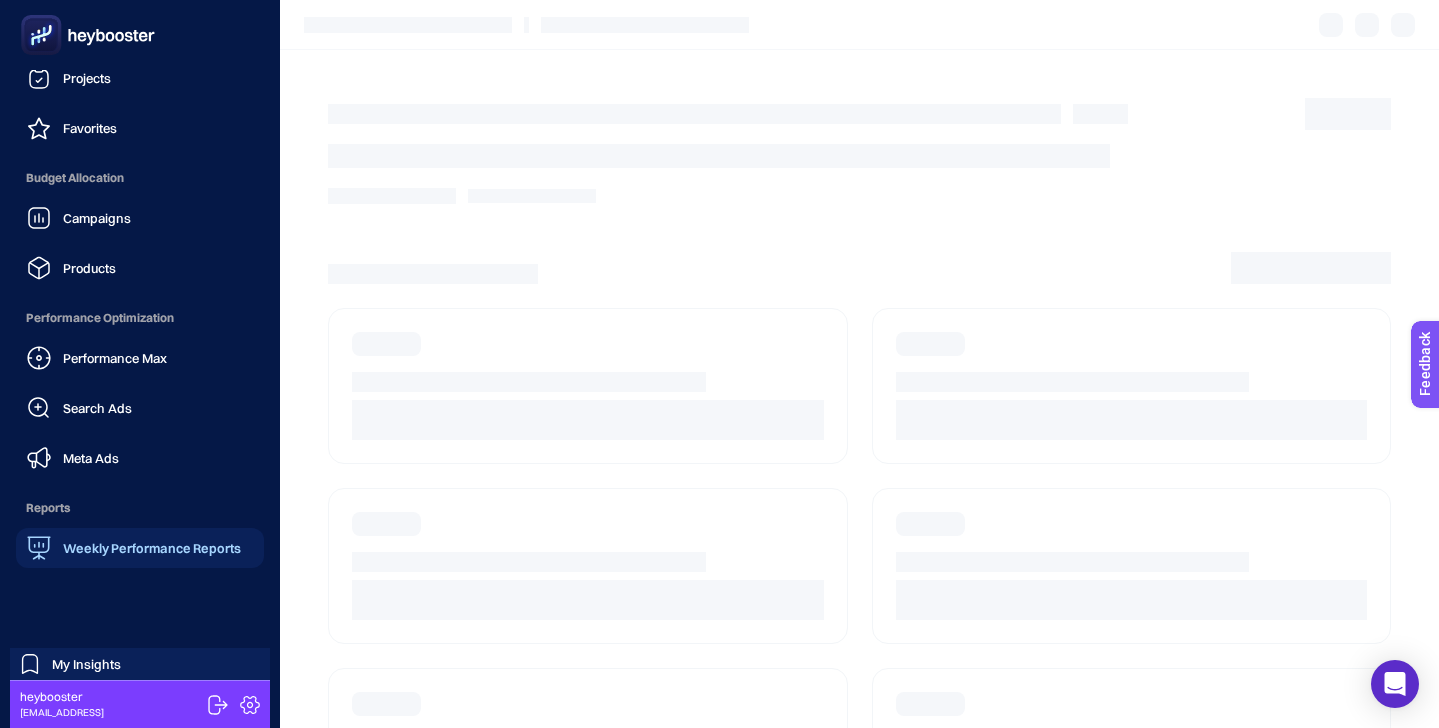 scroll, scrollTop: 42, scrollLeft: 0, axis: vertical 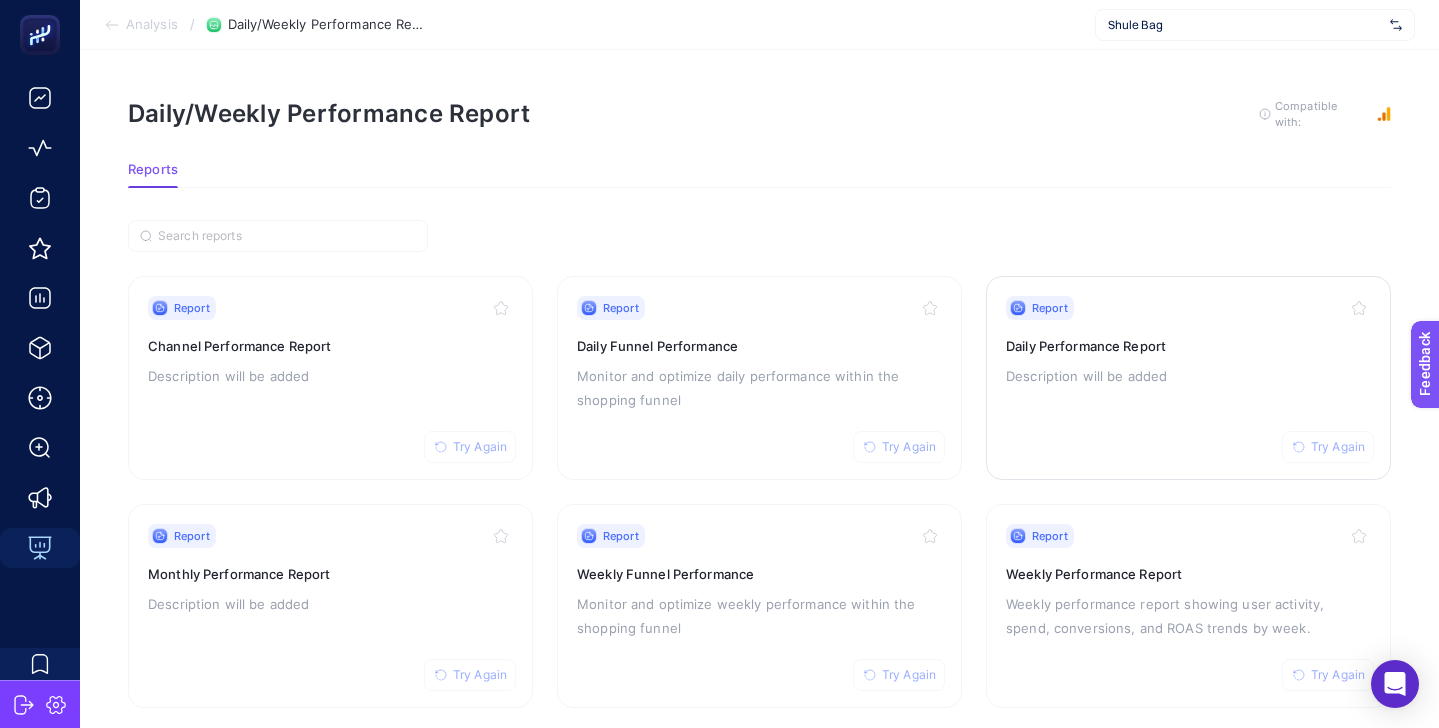 click on "Report Try Again Daily Performance Report Description will be added" at bounding box center (1188, 378) 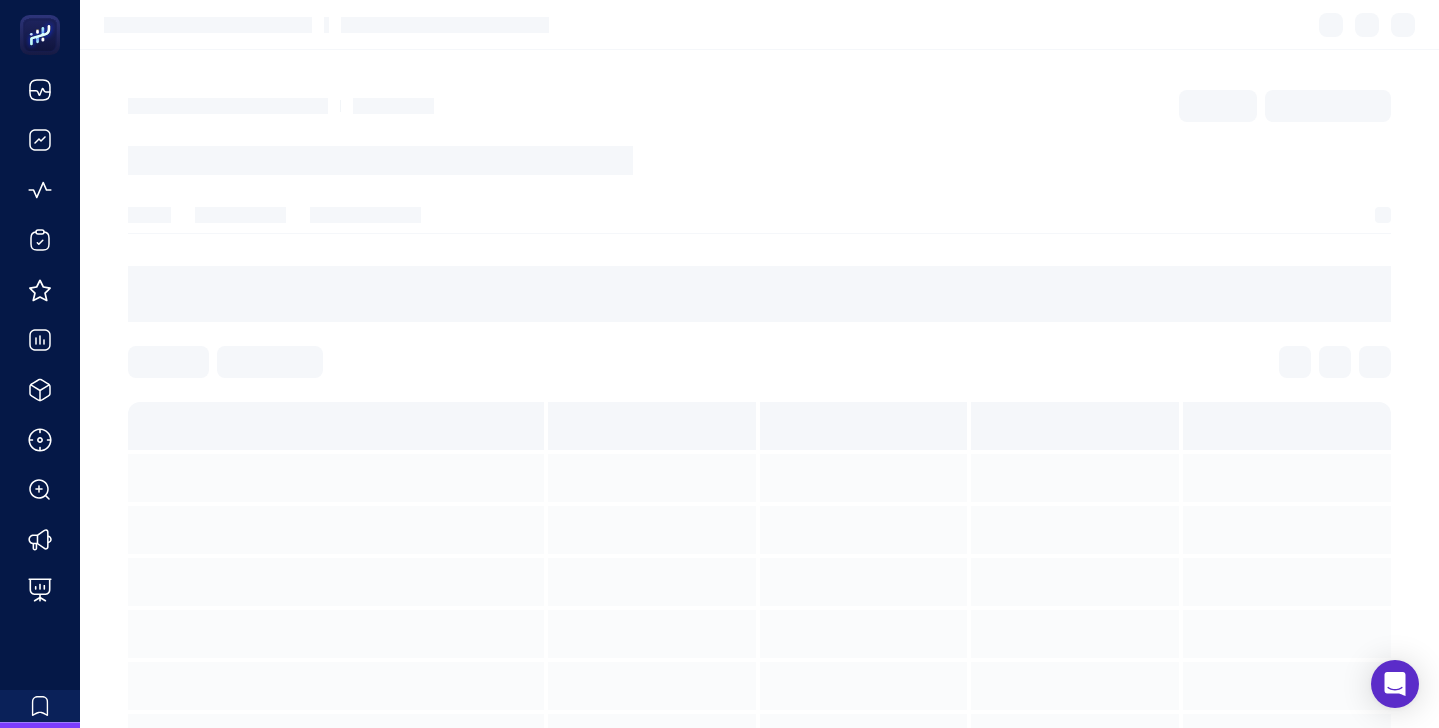 scroll, scrollTop: 0, scrollLeft: 0, axis: both 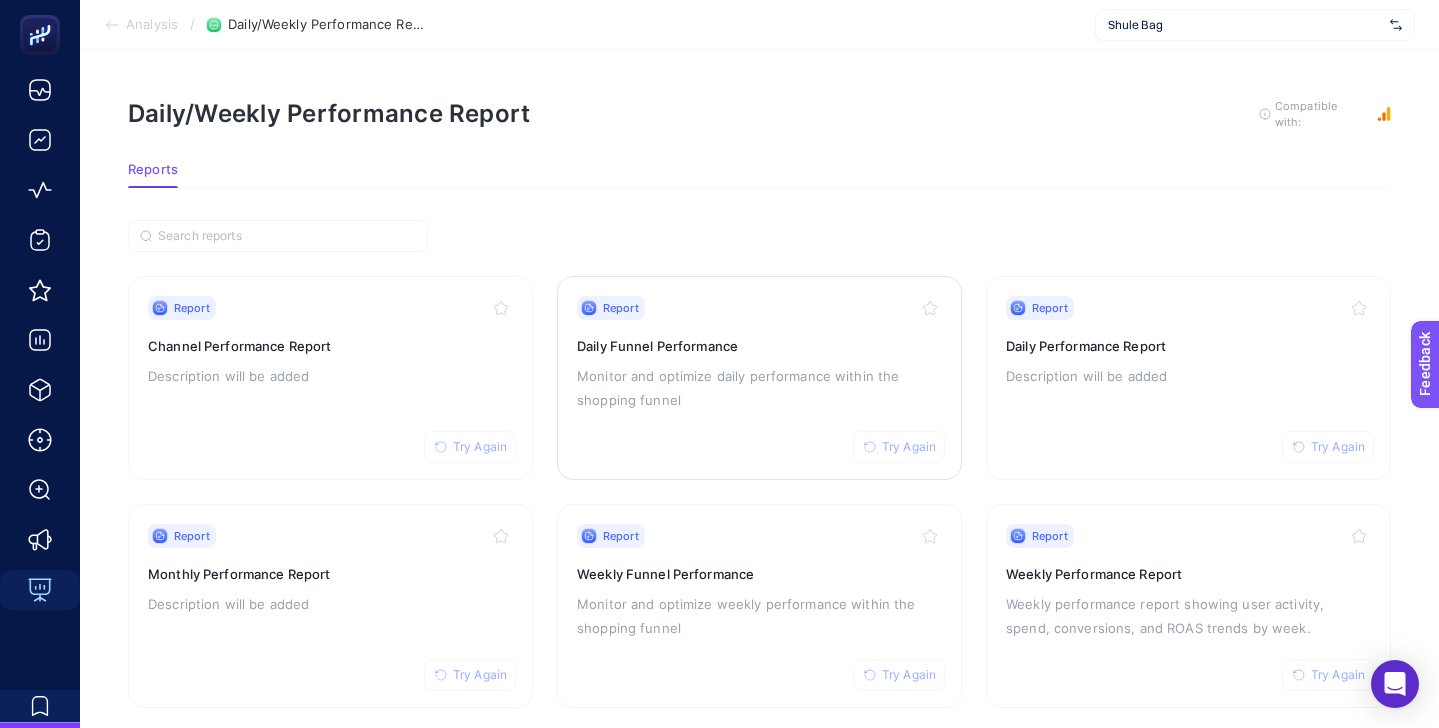 click on "Report Try Again Daily Funnel Performance Monitor and optimize daily performance within the shopping funnel" at bounding box center [759, 378] 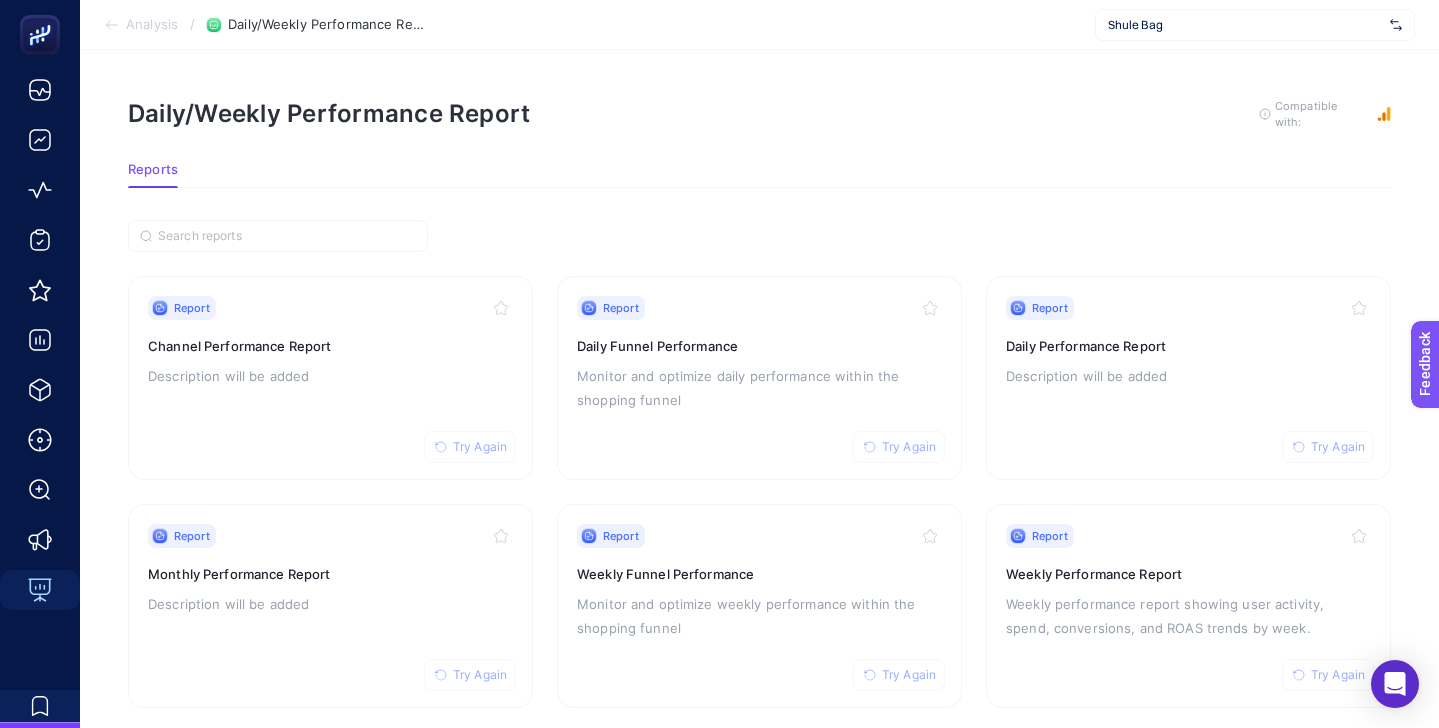 click on "Shule Bag" at bounding box center [1255, 25] 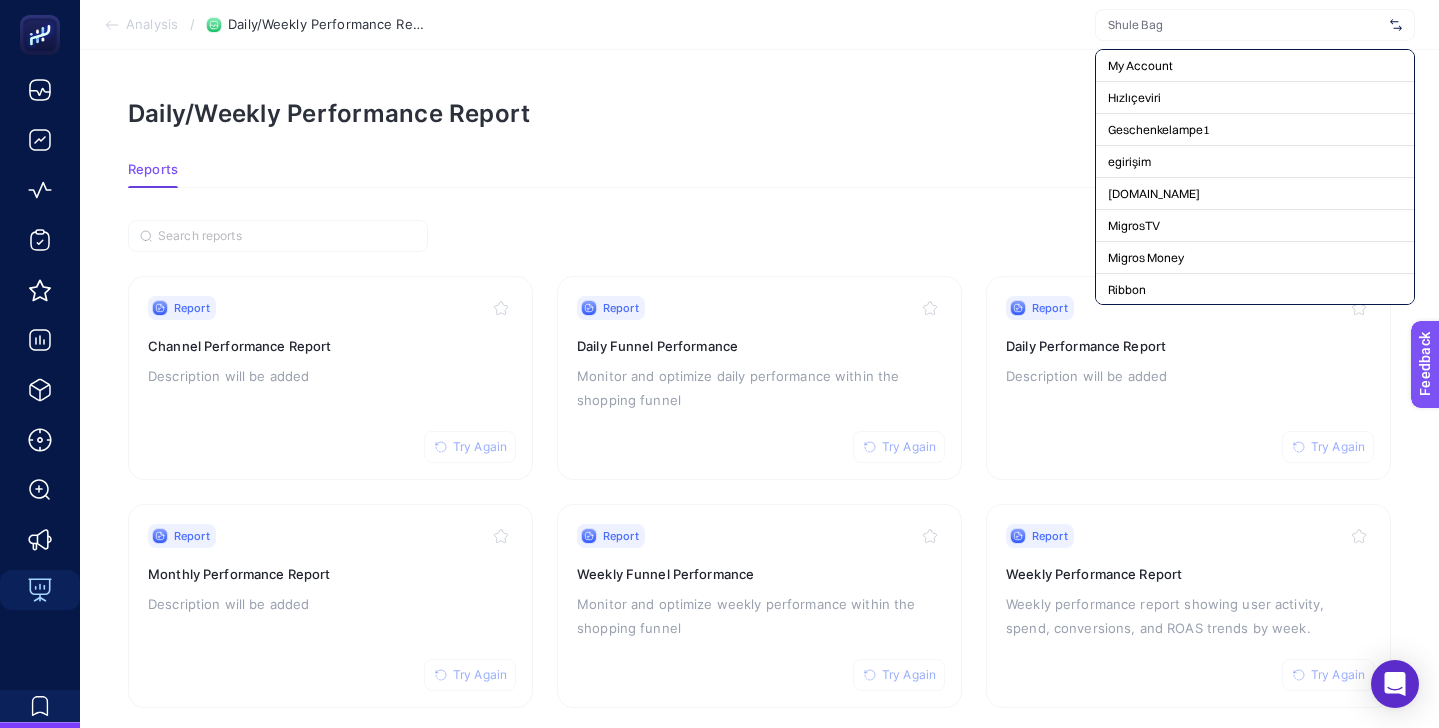 click at bounding box center [1245, 25] 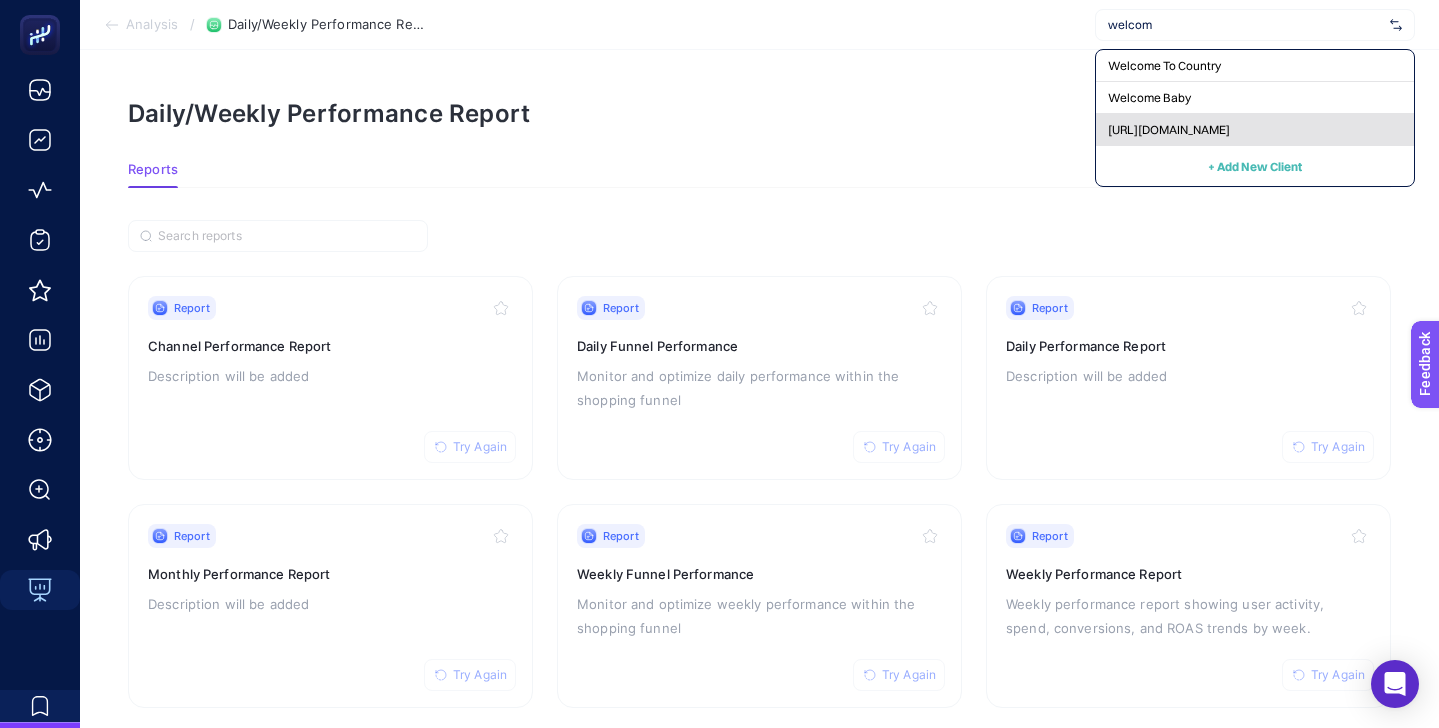 type on "welcom" 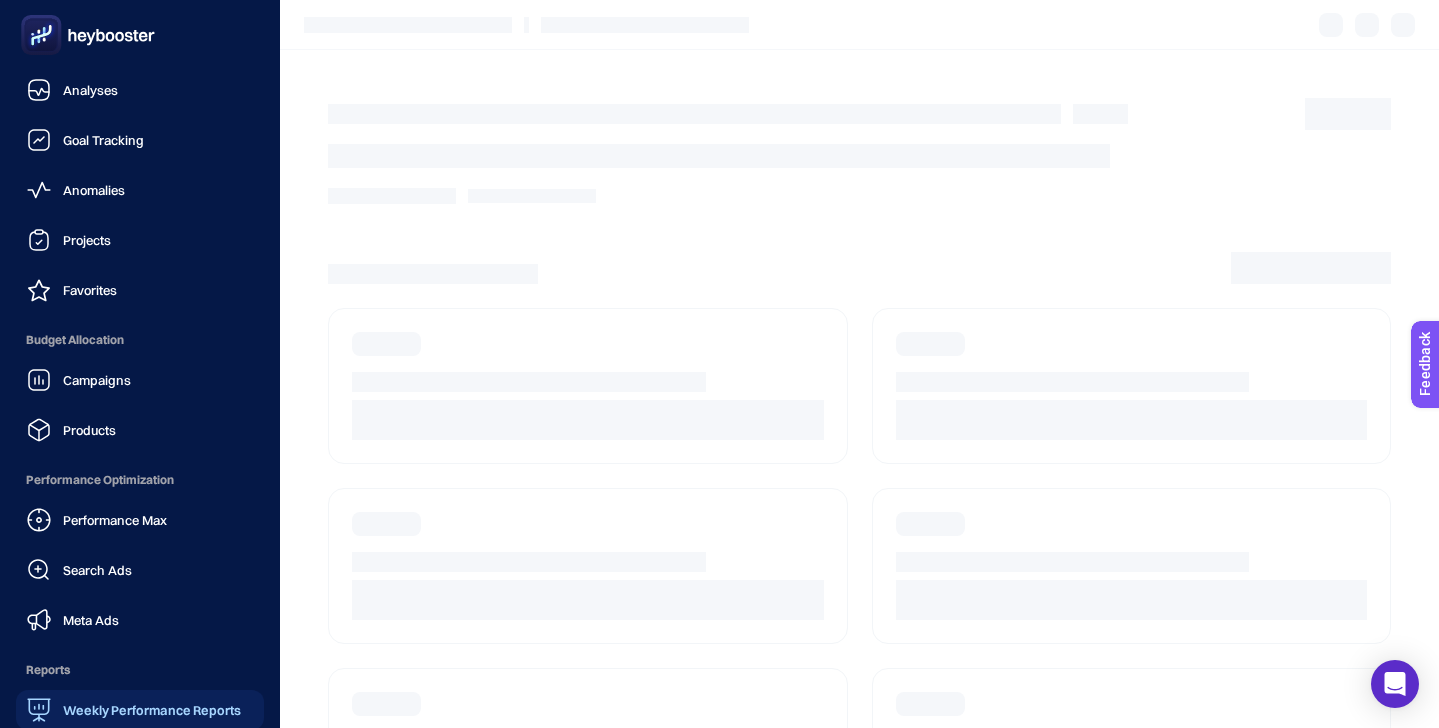 scroll, scrollTop: 162, scrollLeft: 0, axis: vertical 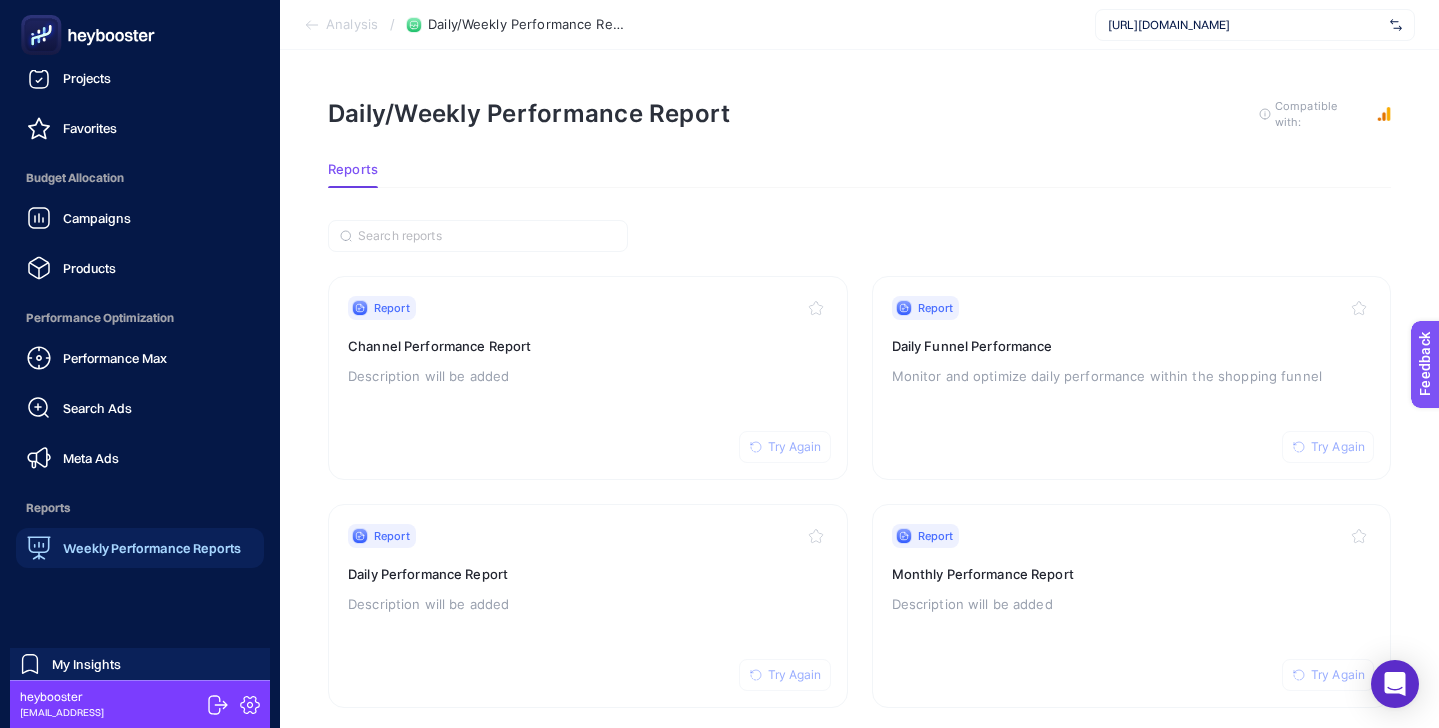 click 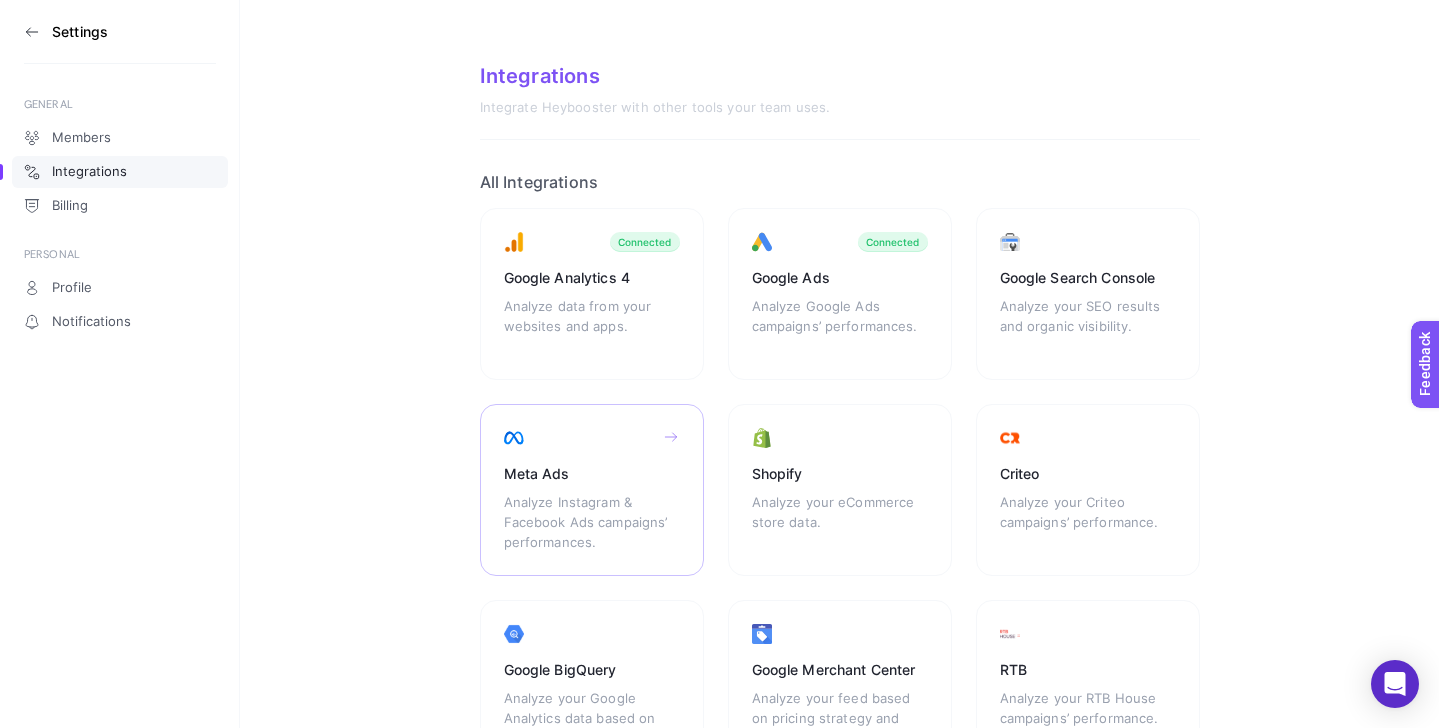 click on "Meta Ads Analyze Instagram & Facebook Ads campaigns’ performances." 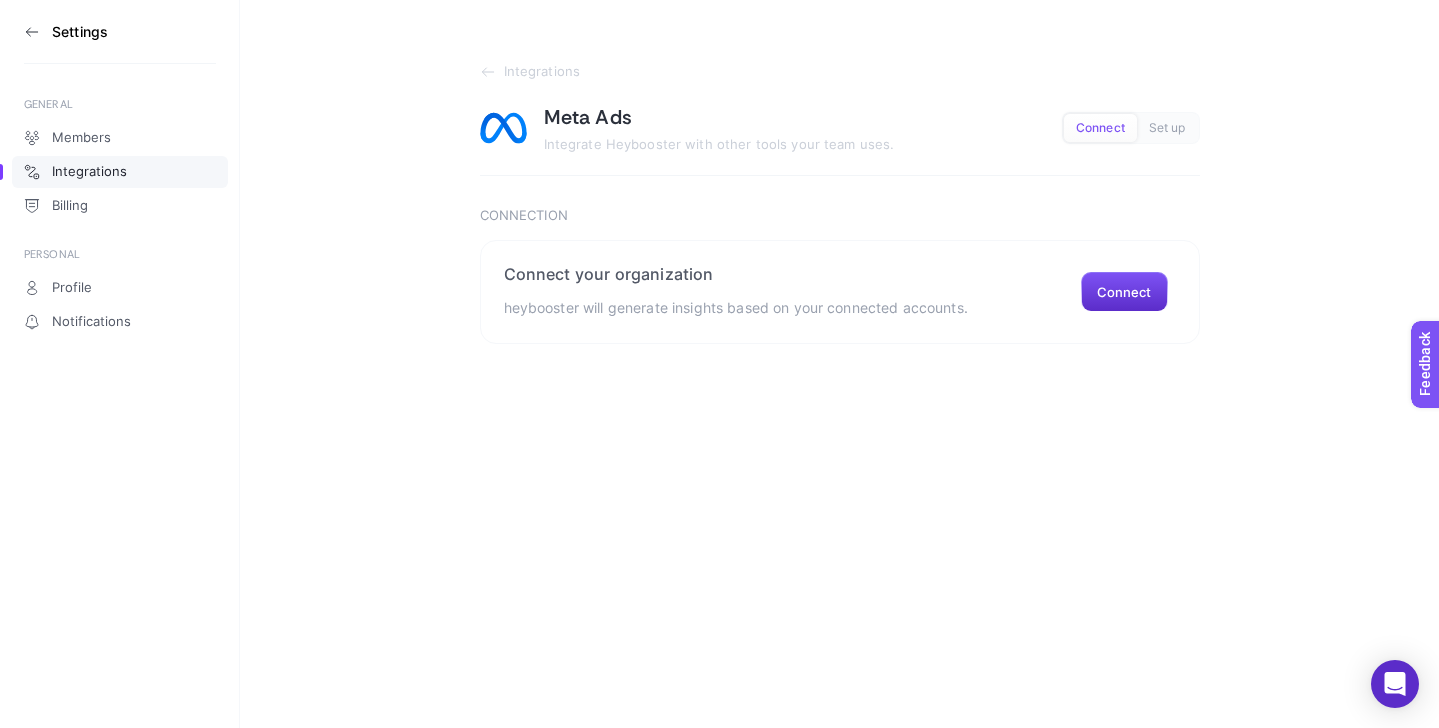click on "Settings" at bounding box center (120, 32) 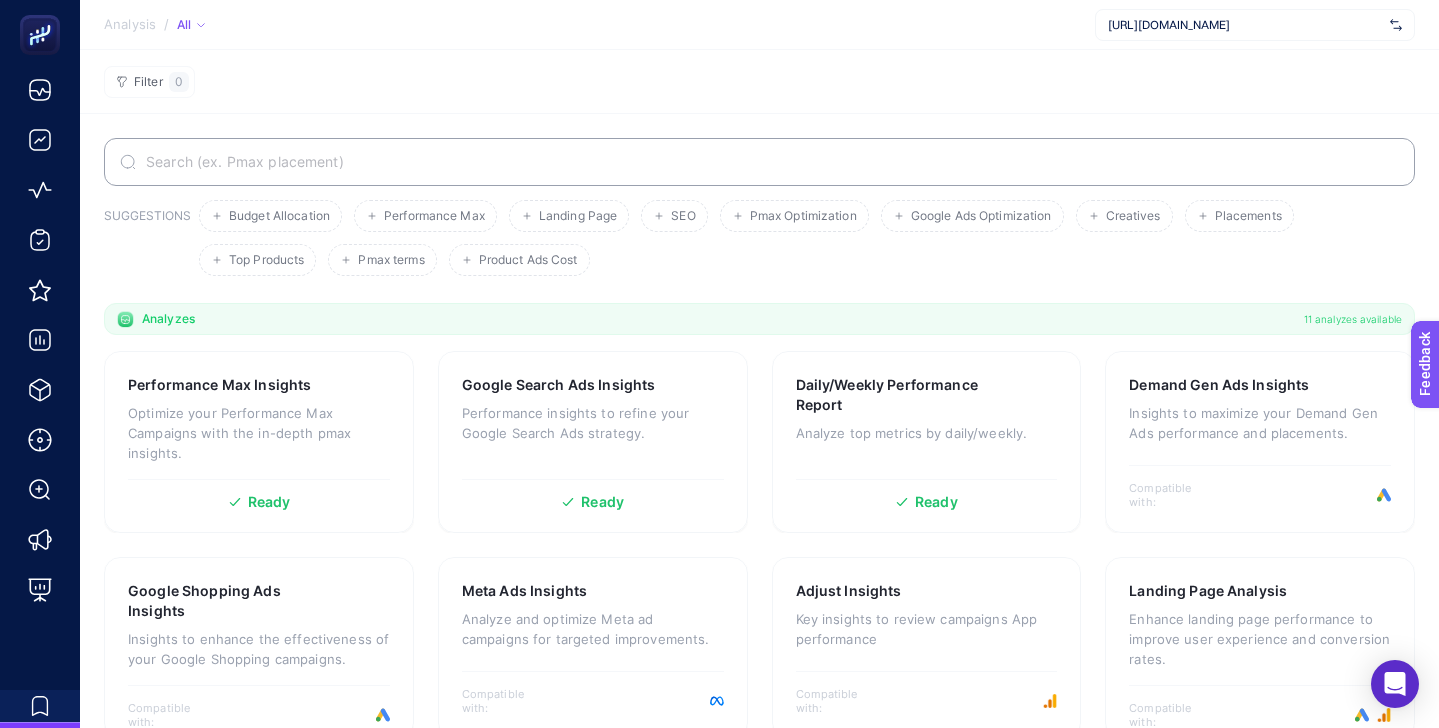 click on "[URL][DOMAIN_NAME]" at bounding box center (1255, 25) 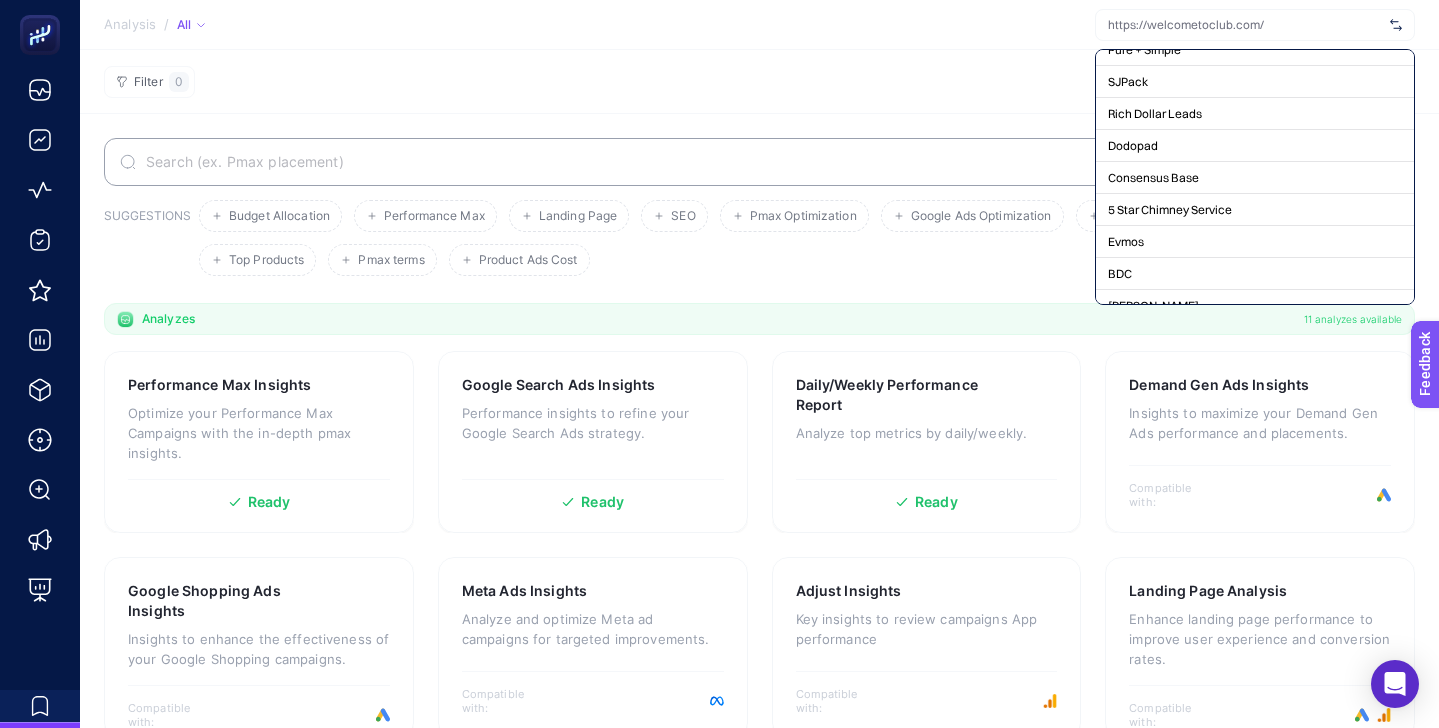 scroll, scrollTop: 11427, scrollLeft: 0, axis: vertical 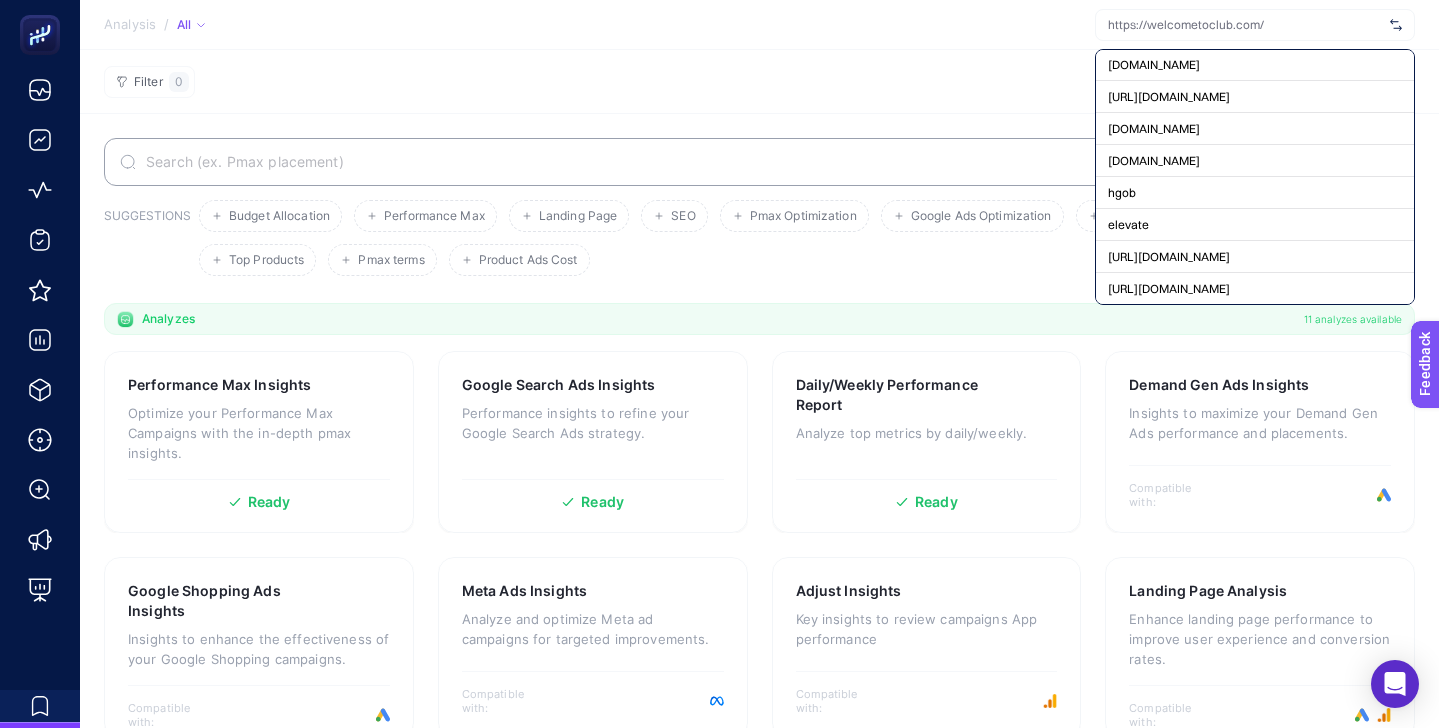 click on "Filter  0" 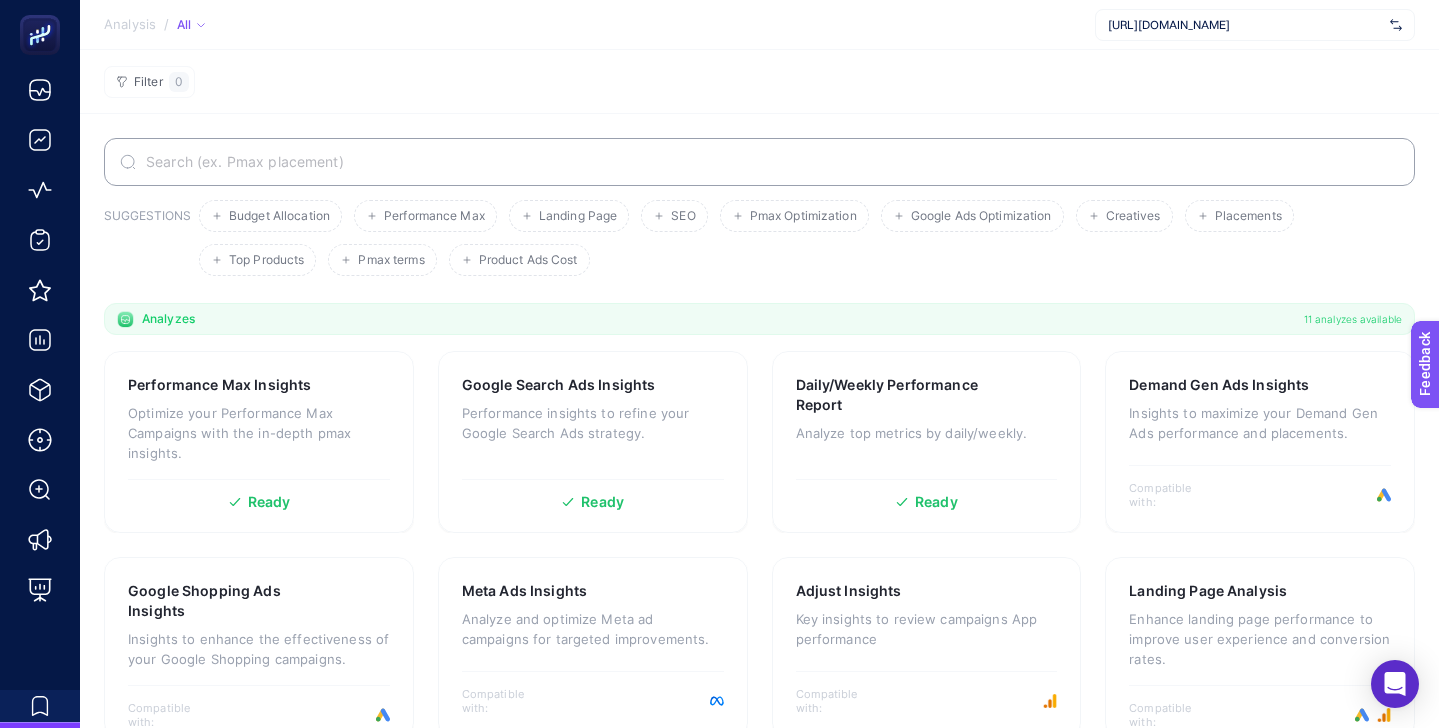 click on "[URL][DOMAIN_NAME]" at bounding box center (1245, 25) 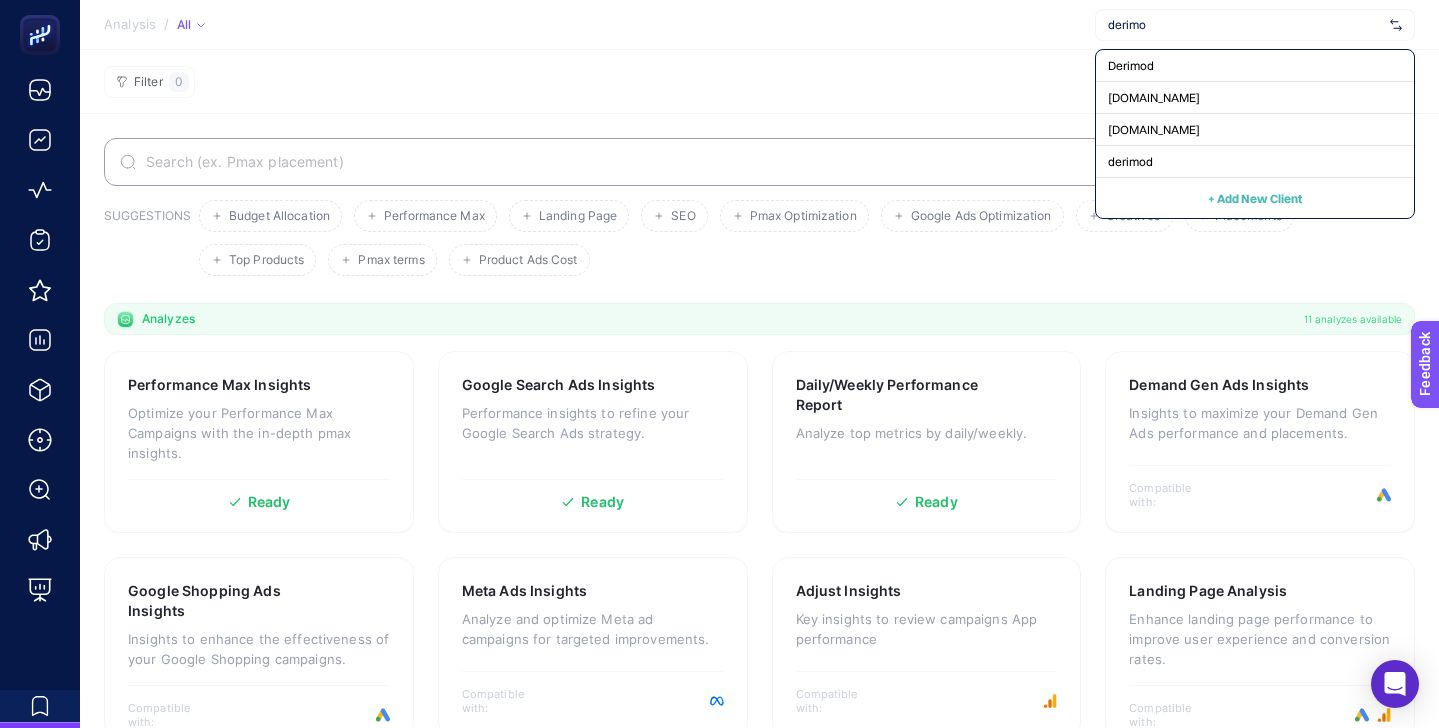 type on "derimod" 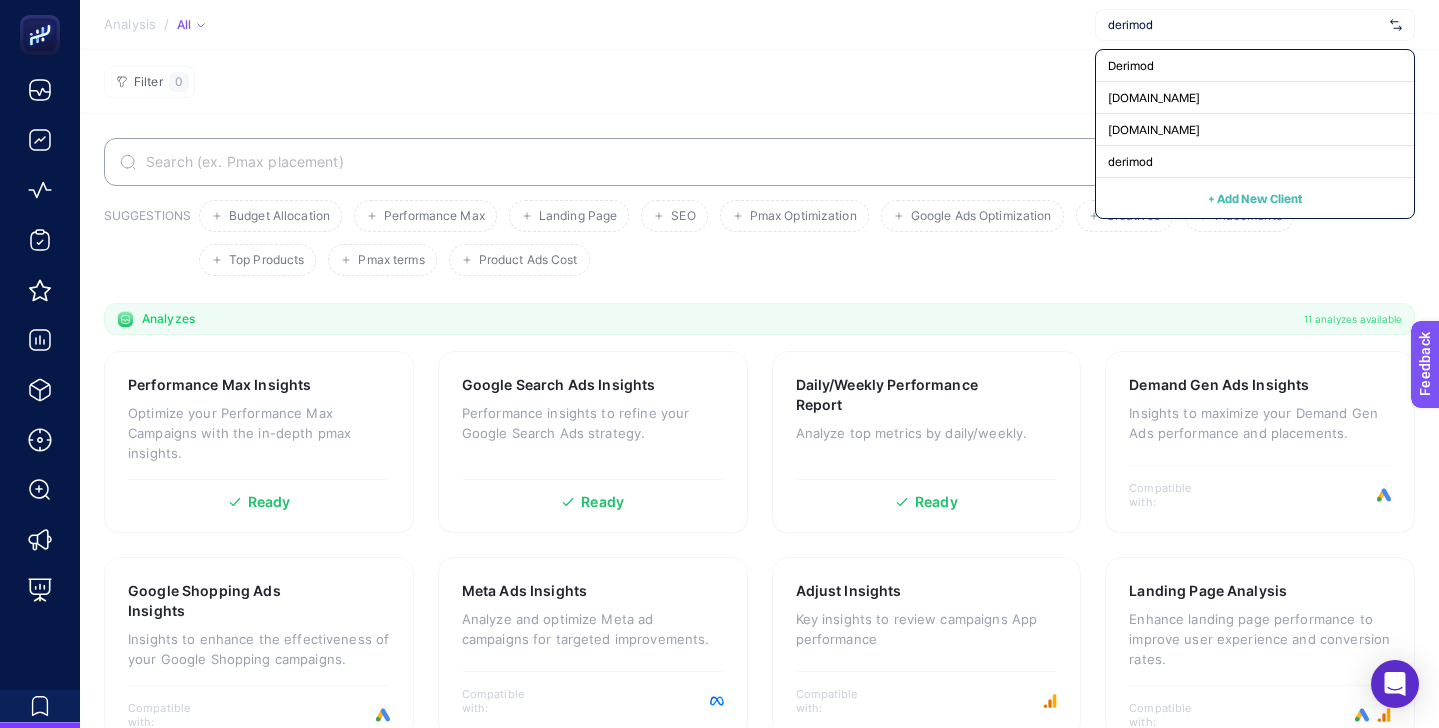 click on "derimod" at bounding box center [1245, 25] 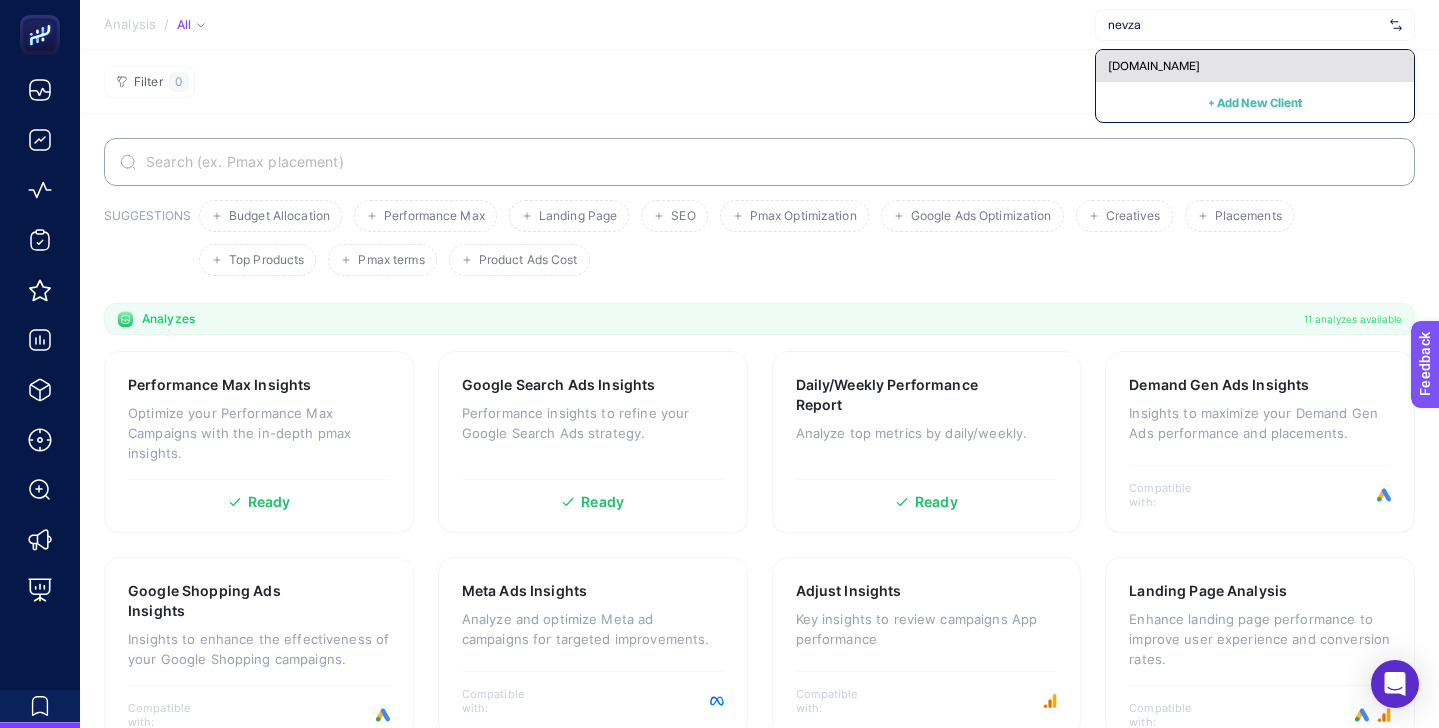 type on "nevza" 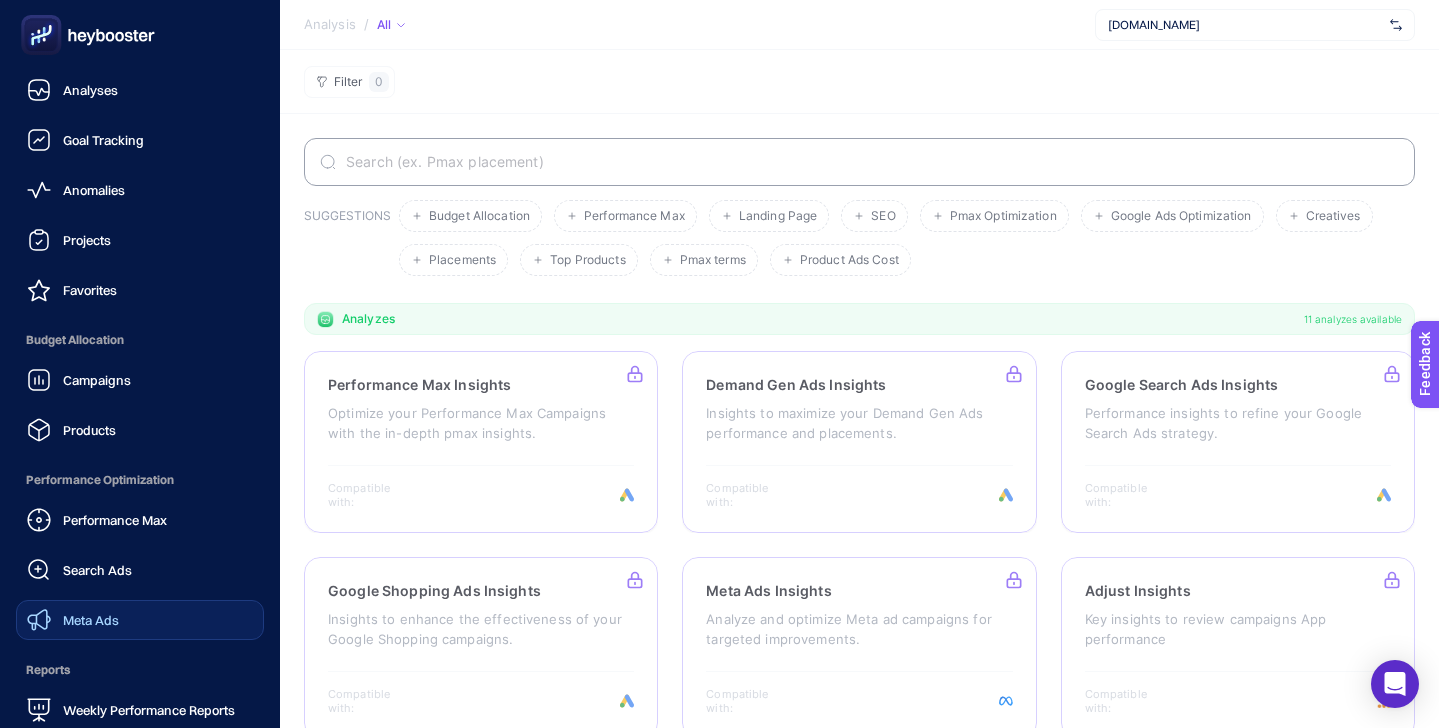 scroll, scrollTop: 162, scrollLeft: 0, axis: vertical 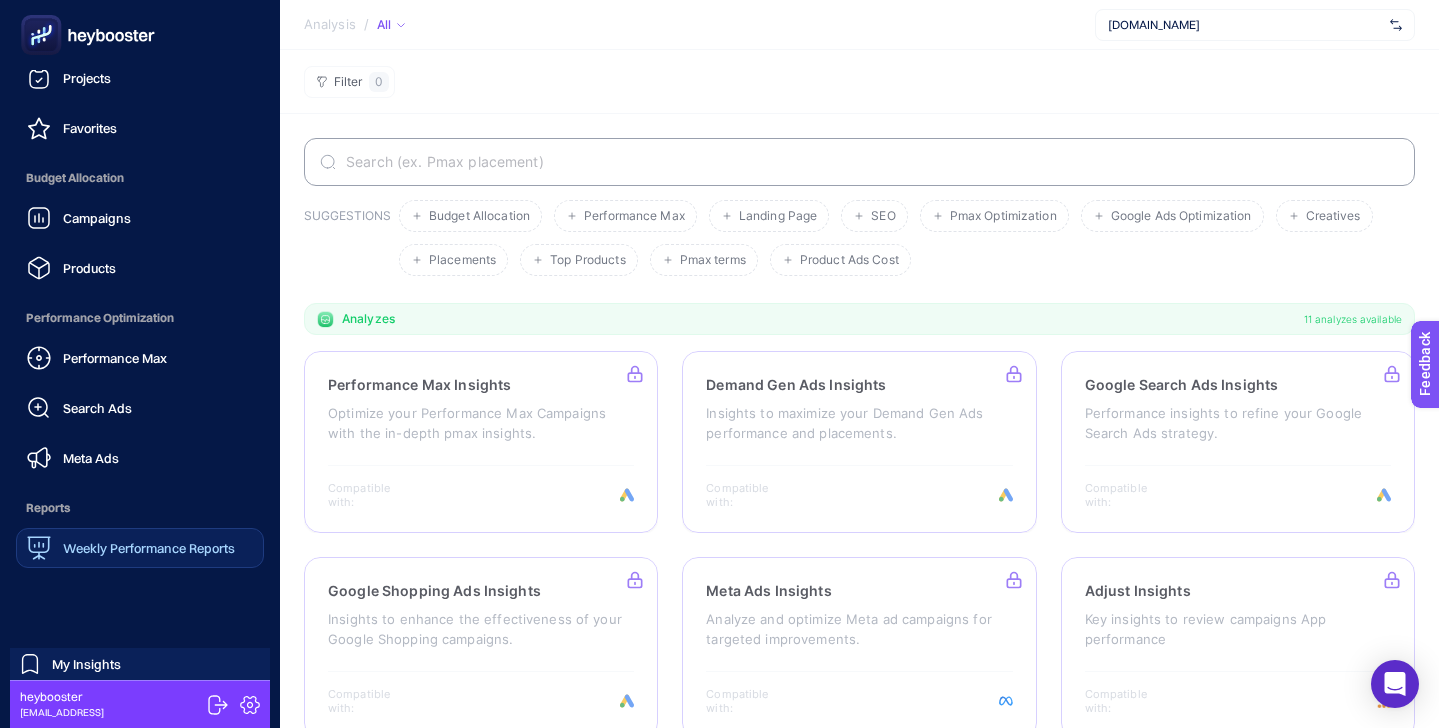 click on "Weekly Performance Reports" at bounding box center [149, 548] 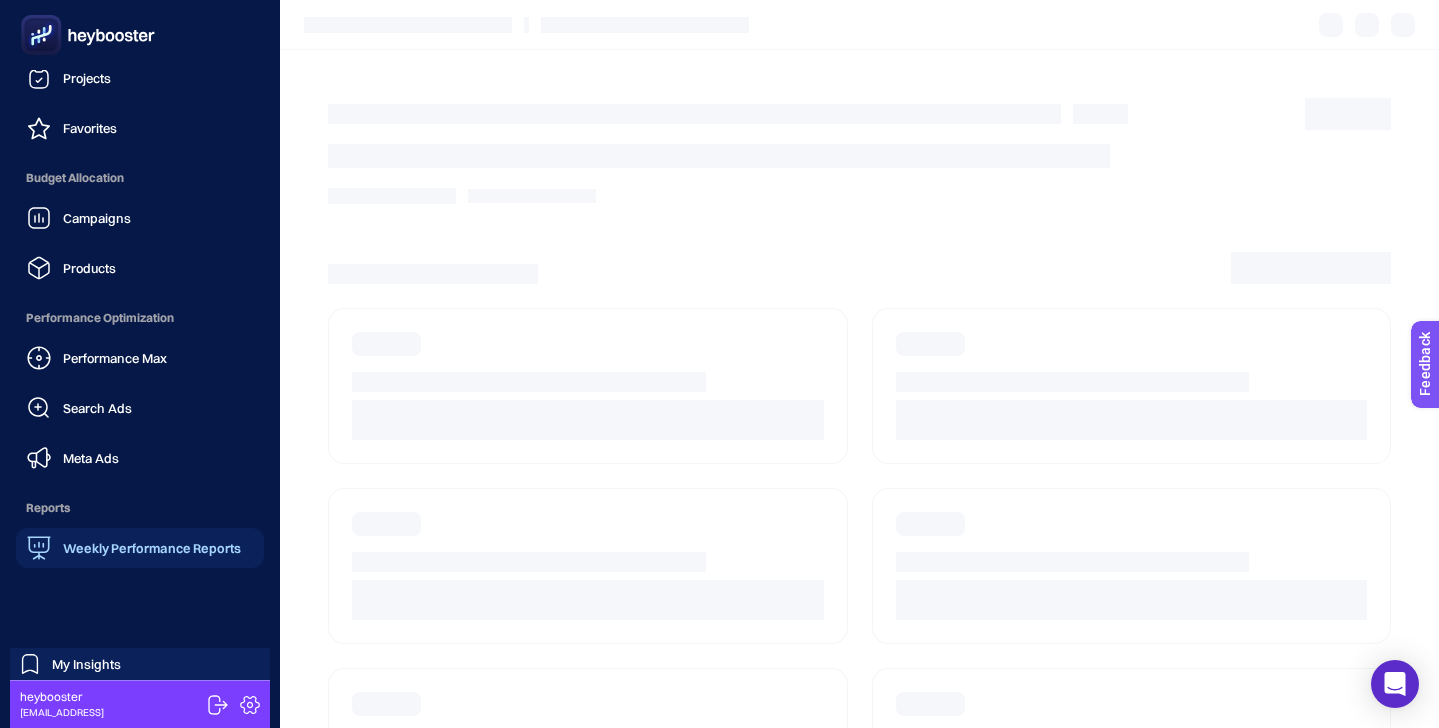 scroll, scrollTop: 42, scrollLeft: 0, axis: vertical 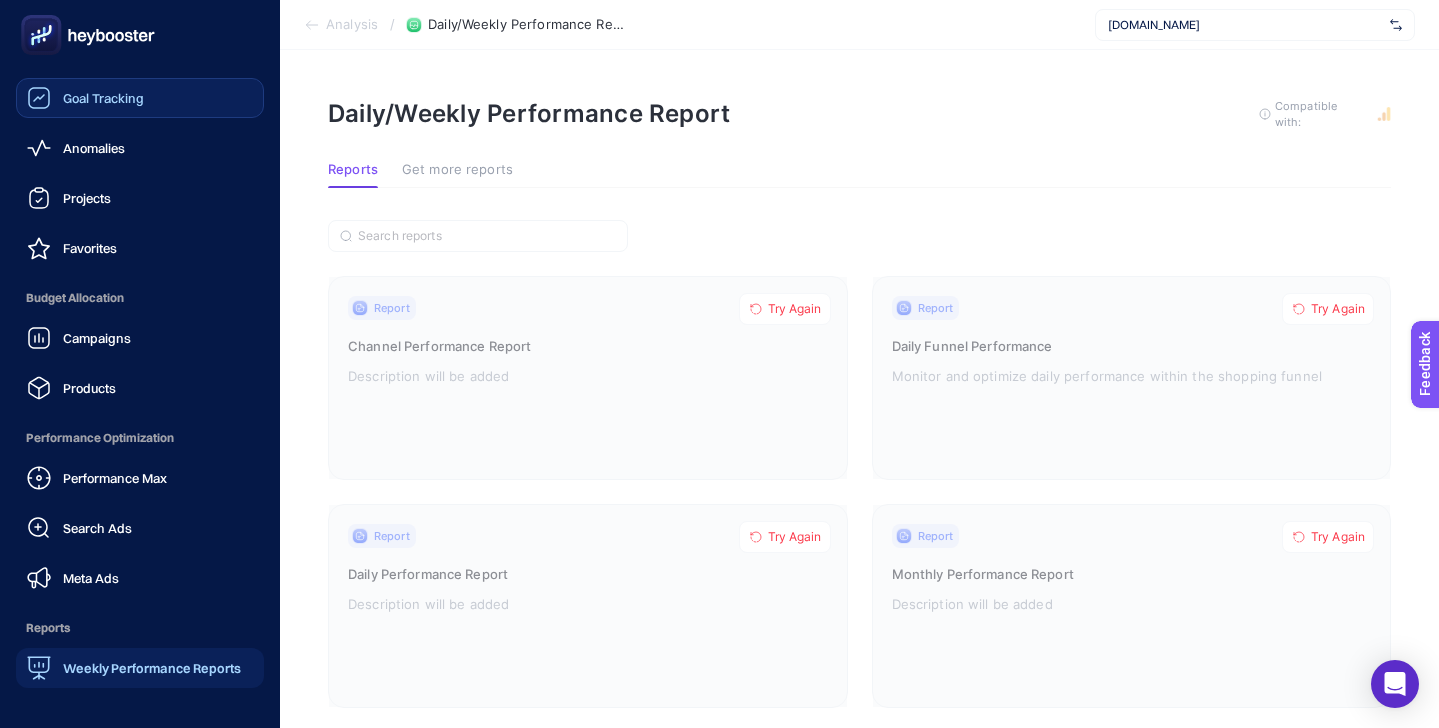click on "Goal Tracking" at bounding box center (140, 98) 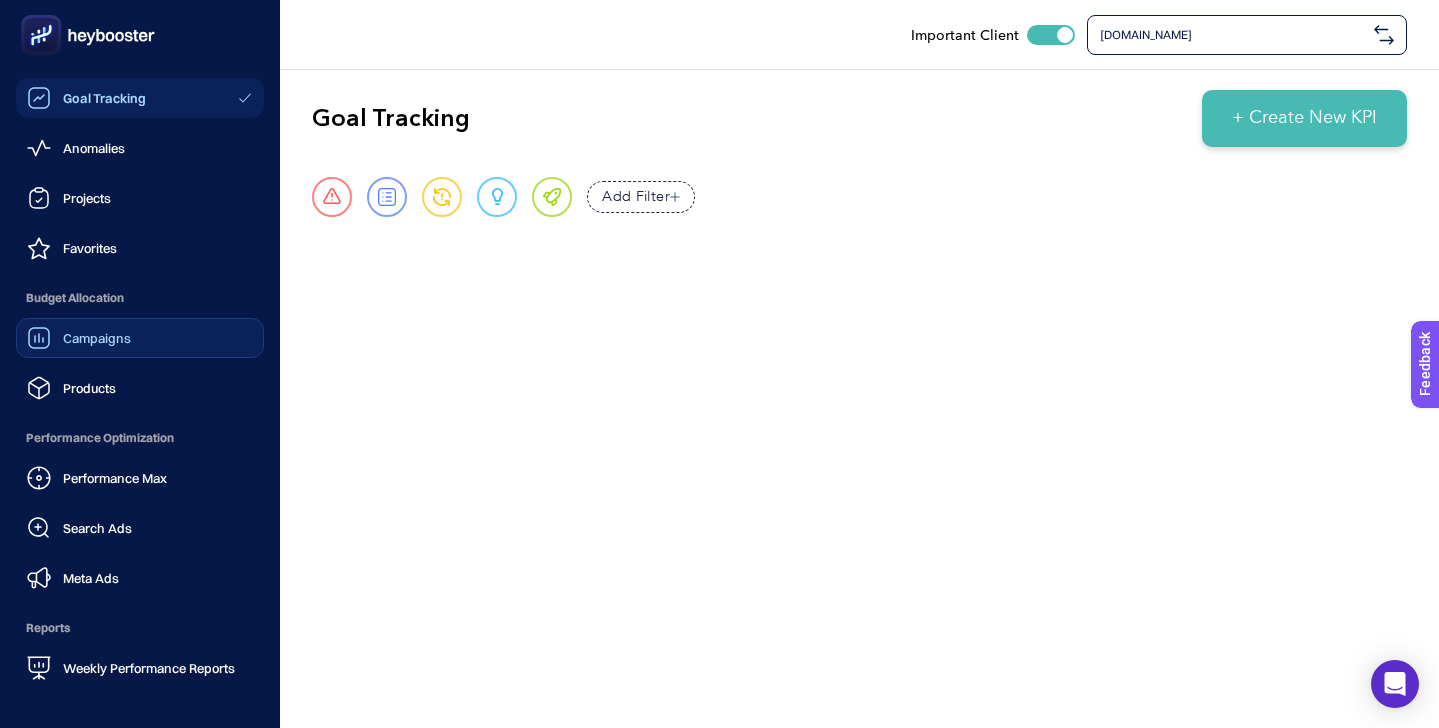 scroll, scrollTop: 162, scrollLeft: 0, axis: vertical 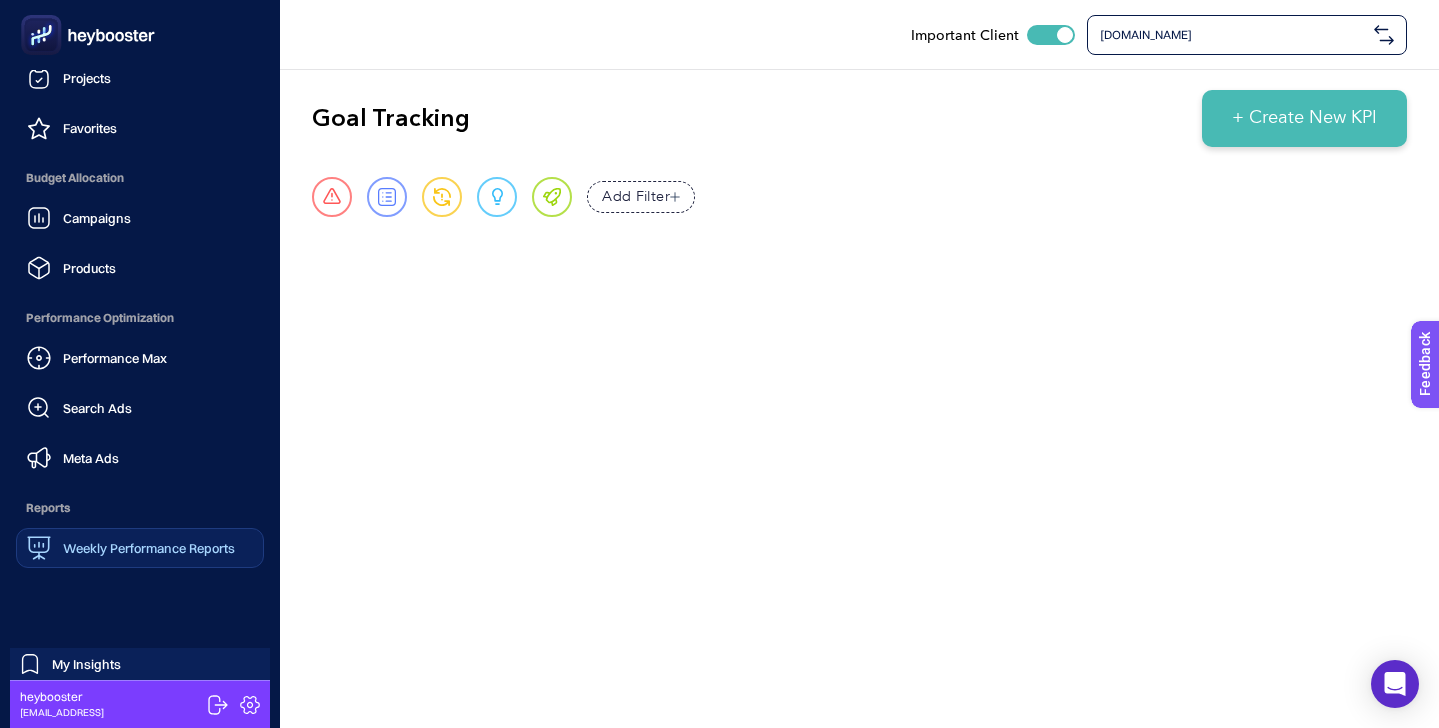 click on "Weekly Performance Reports" 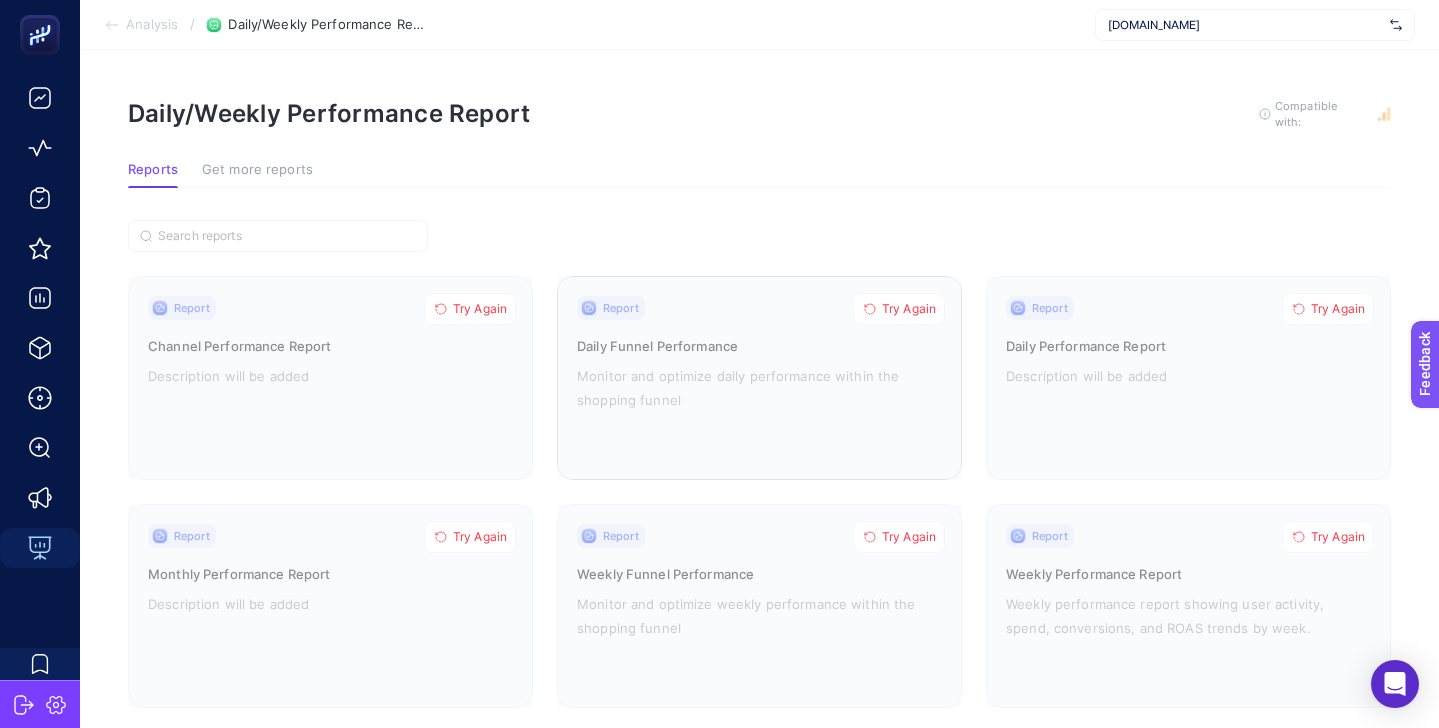scroll, scrollTop: 42, scrollLeft: 0, axis: vertical 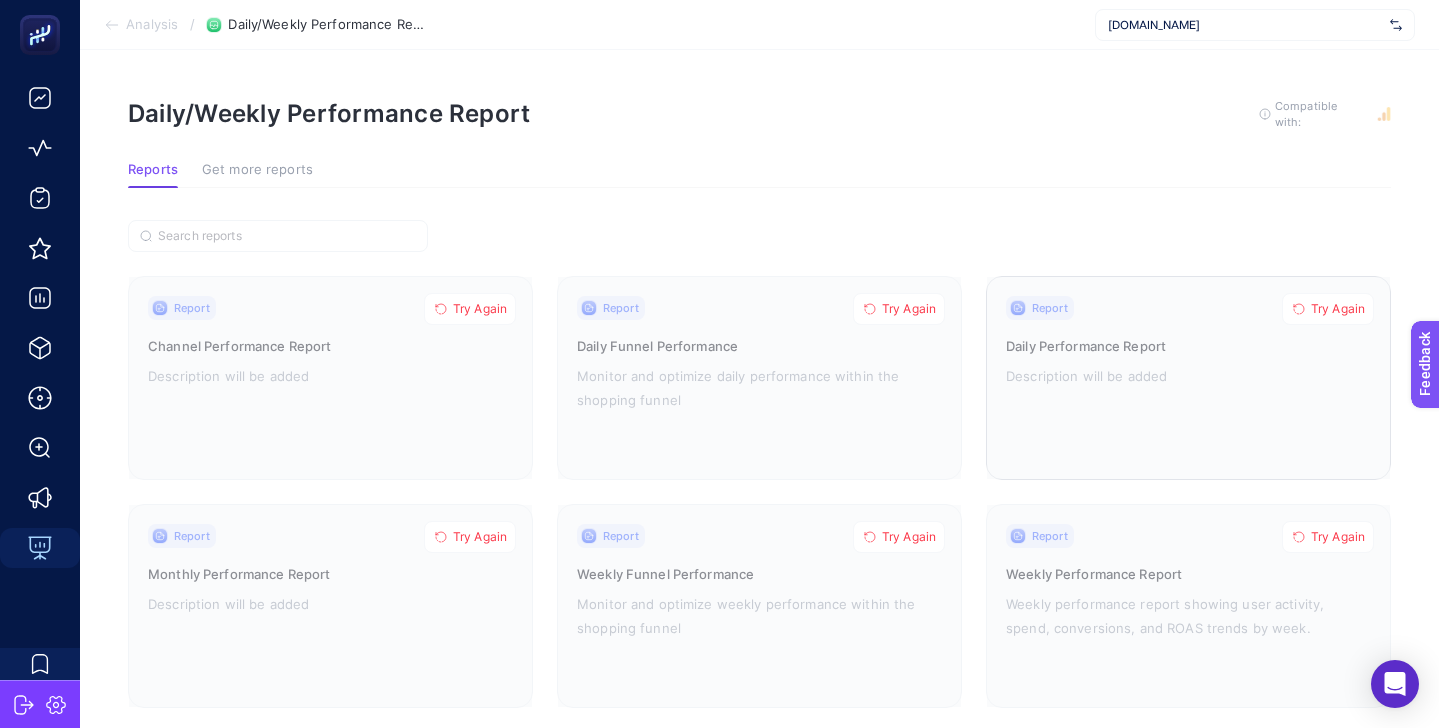 click at bounding box center [1188, 378] 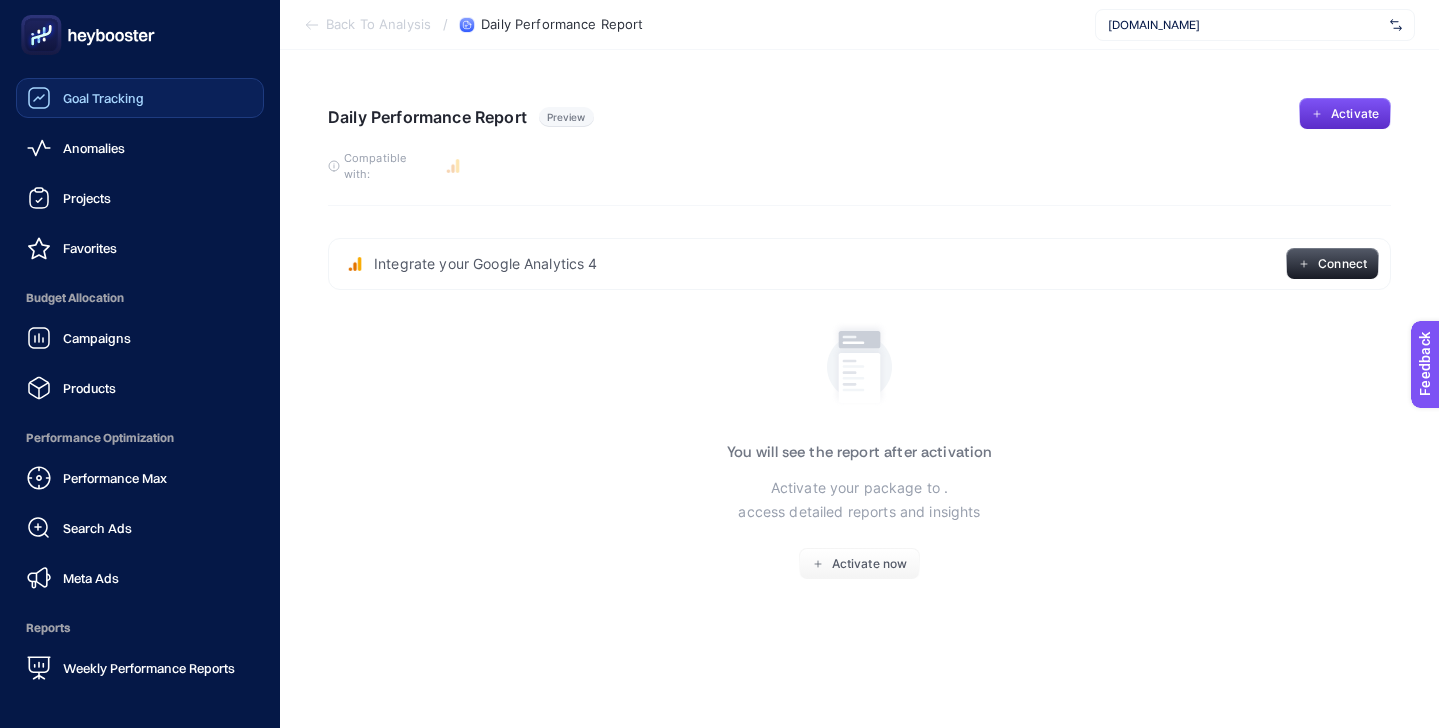 click 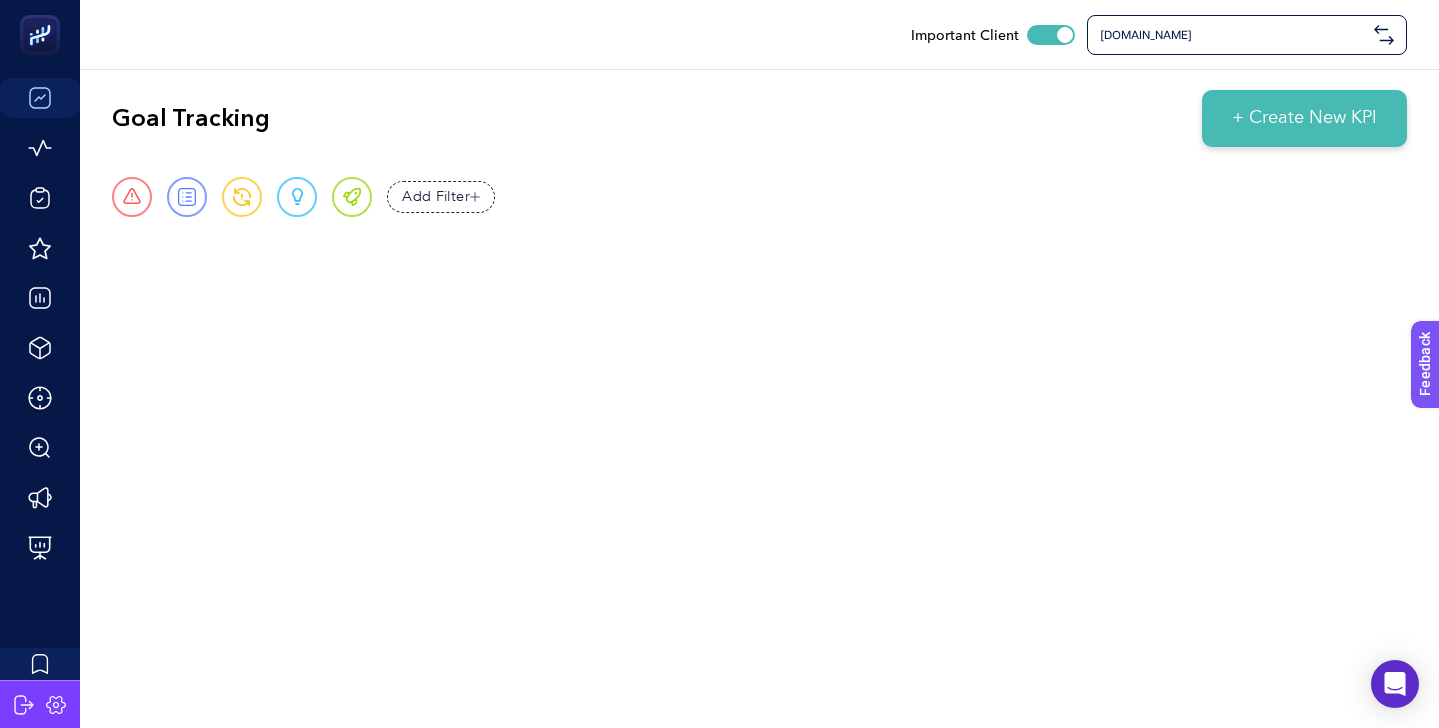 click on "[DOMAIN_NAME]" at bounding box center [1233, 35] 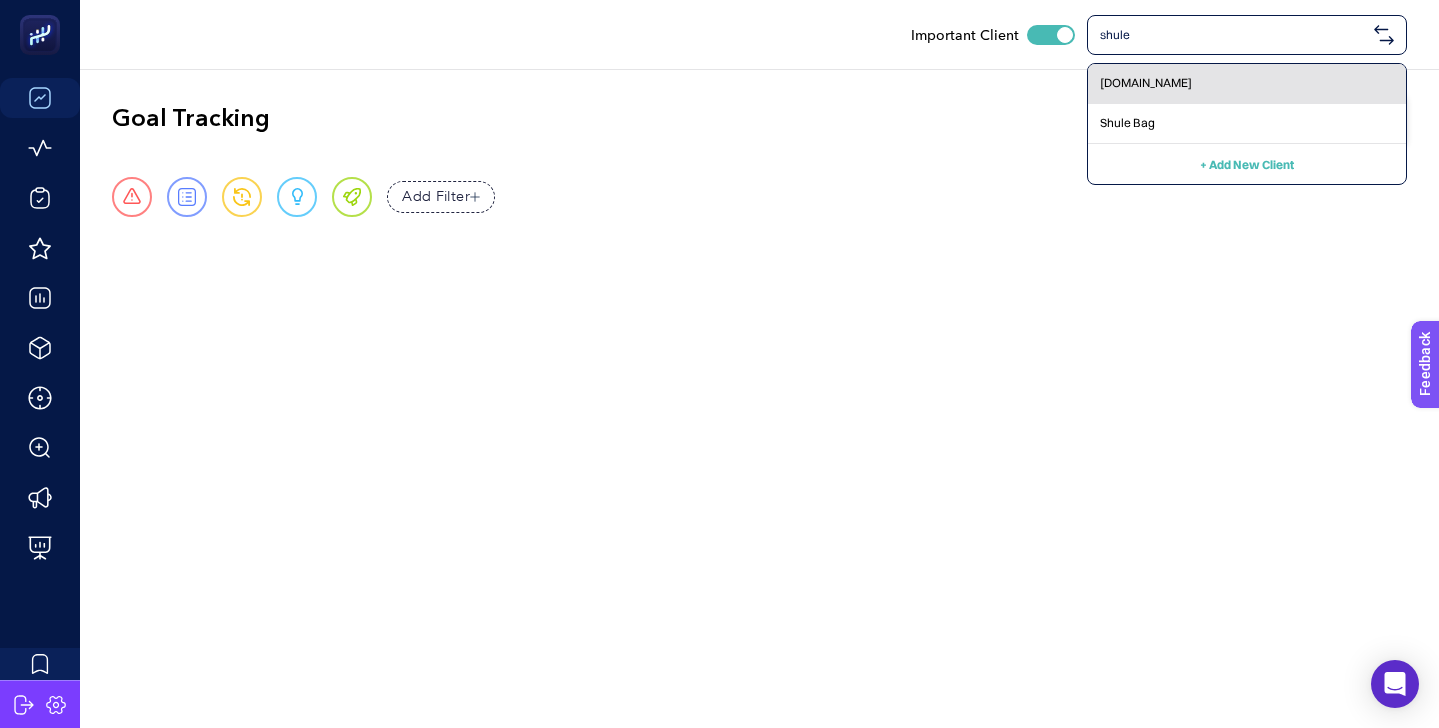 type on "shule" 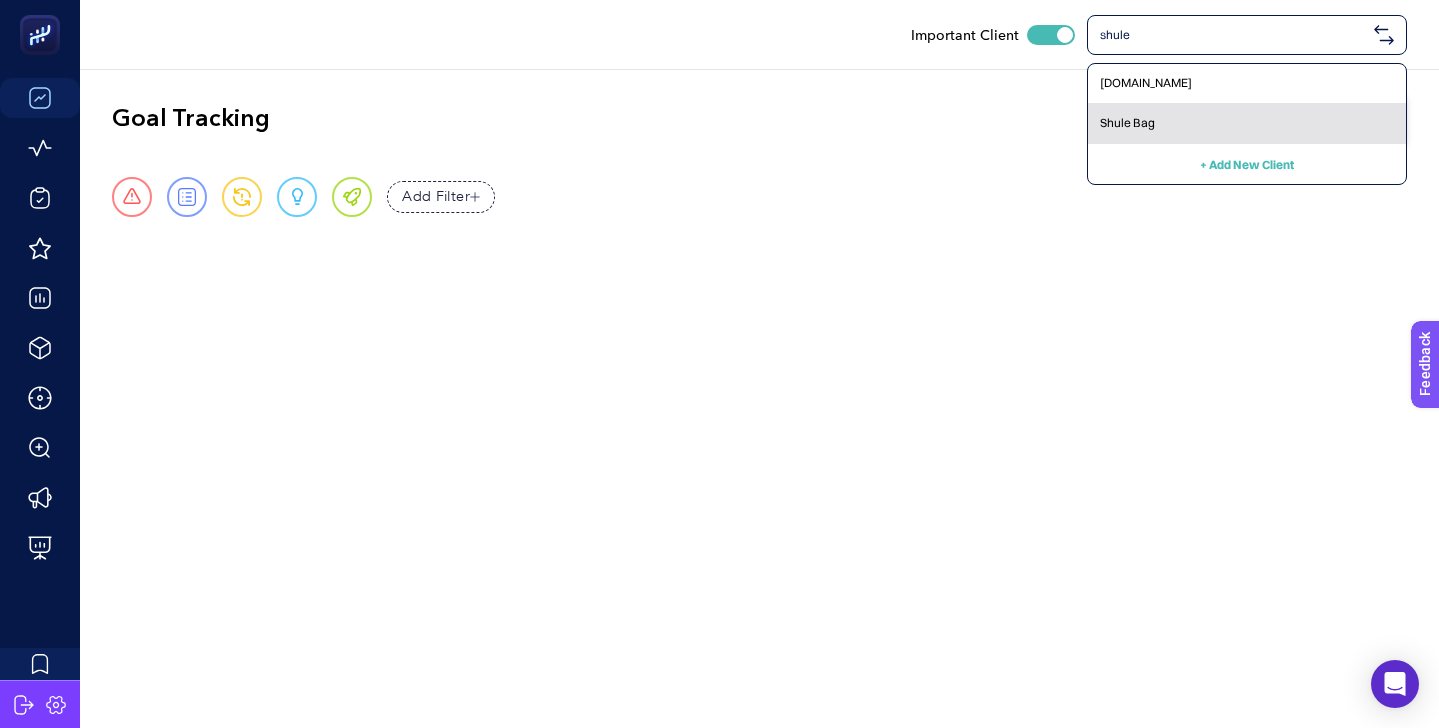 drag, startPoint x: 1231, startPoint y: 77, endPoint x: 1217, endPoint y: 123, distance: 48.08326 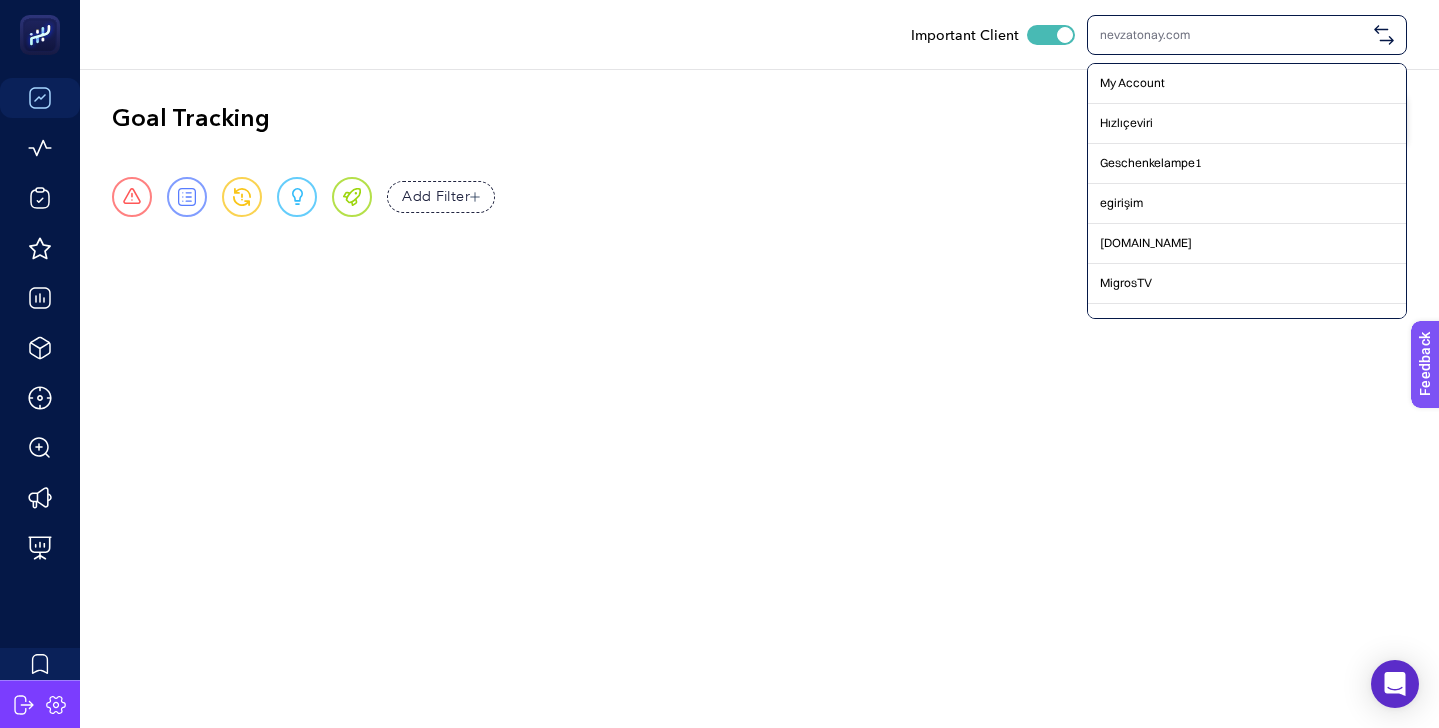 click on "Hızlıçeviri" 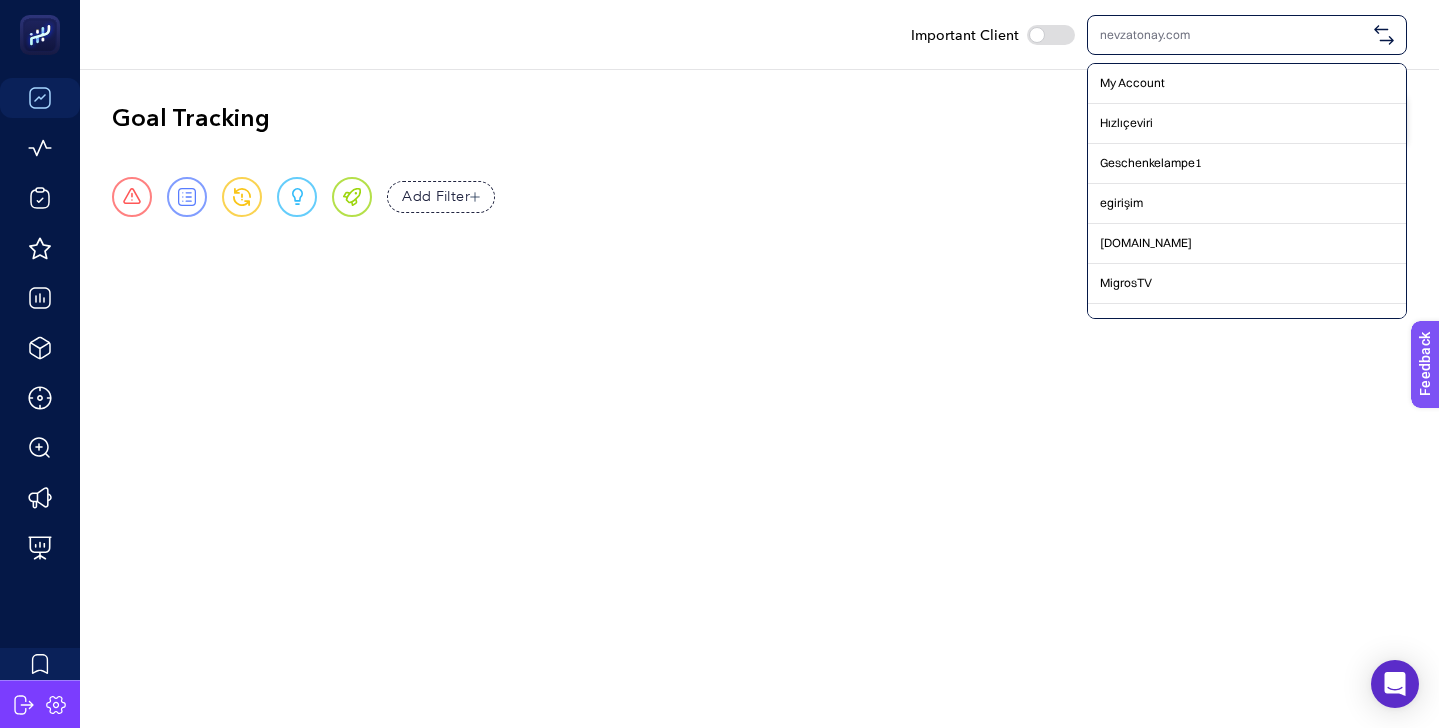 checkbox on "false" 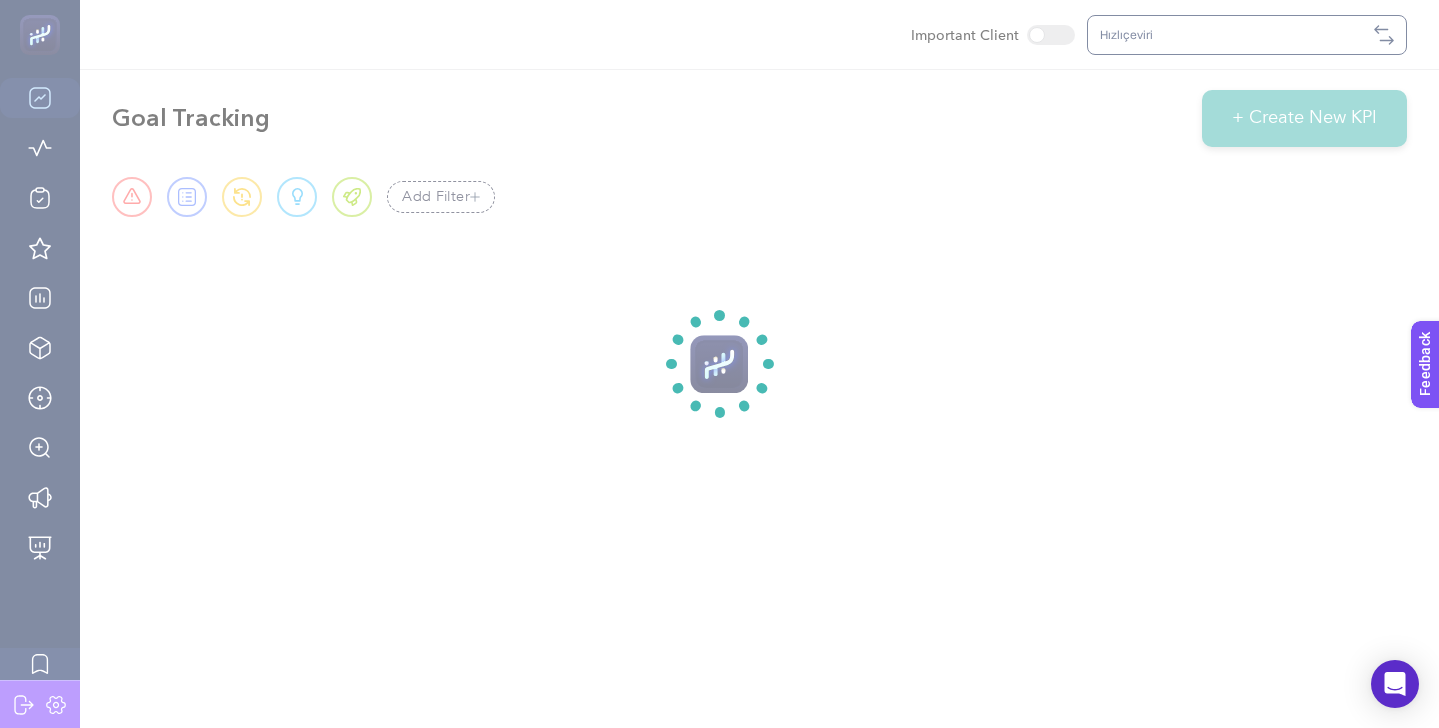 click 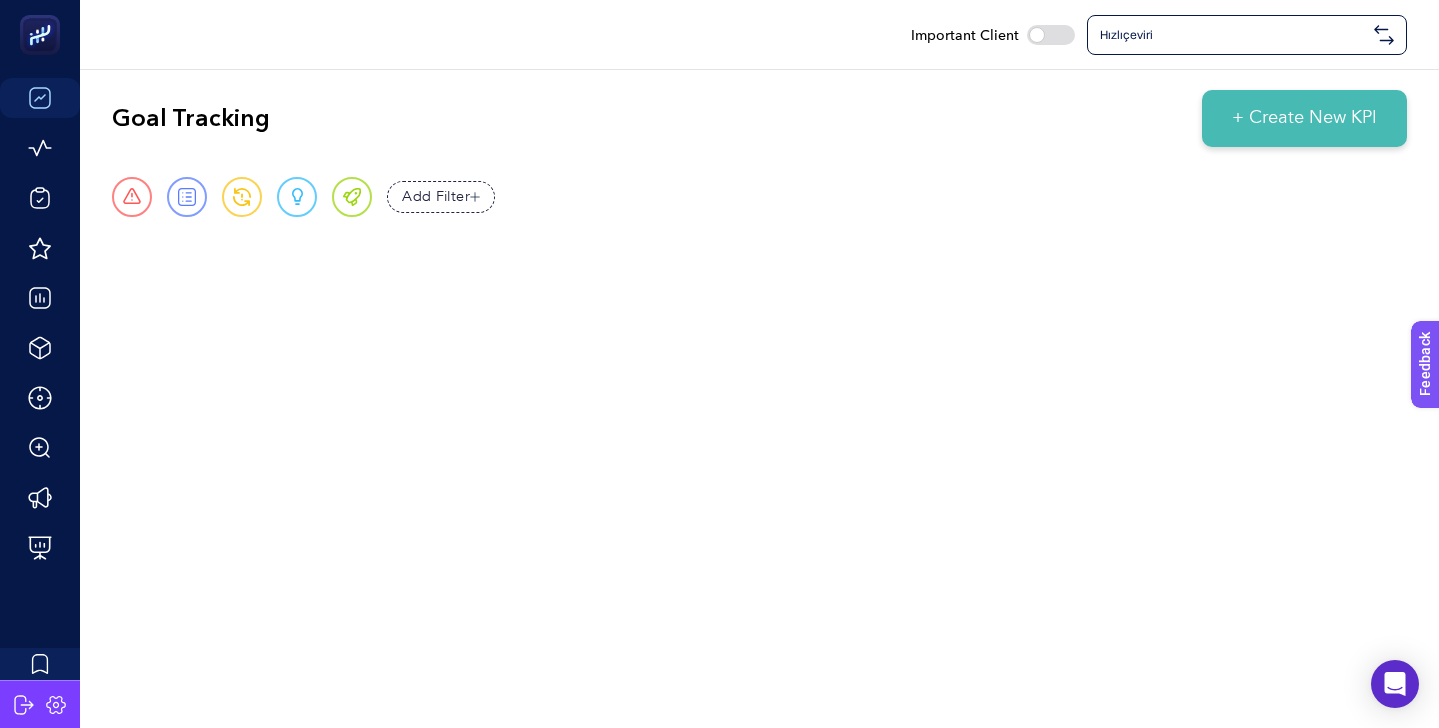 click on "Hızlıçeviri" at bounding box center [1233, 35] 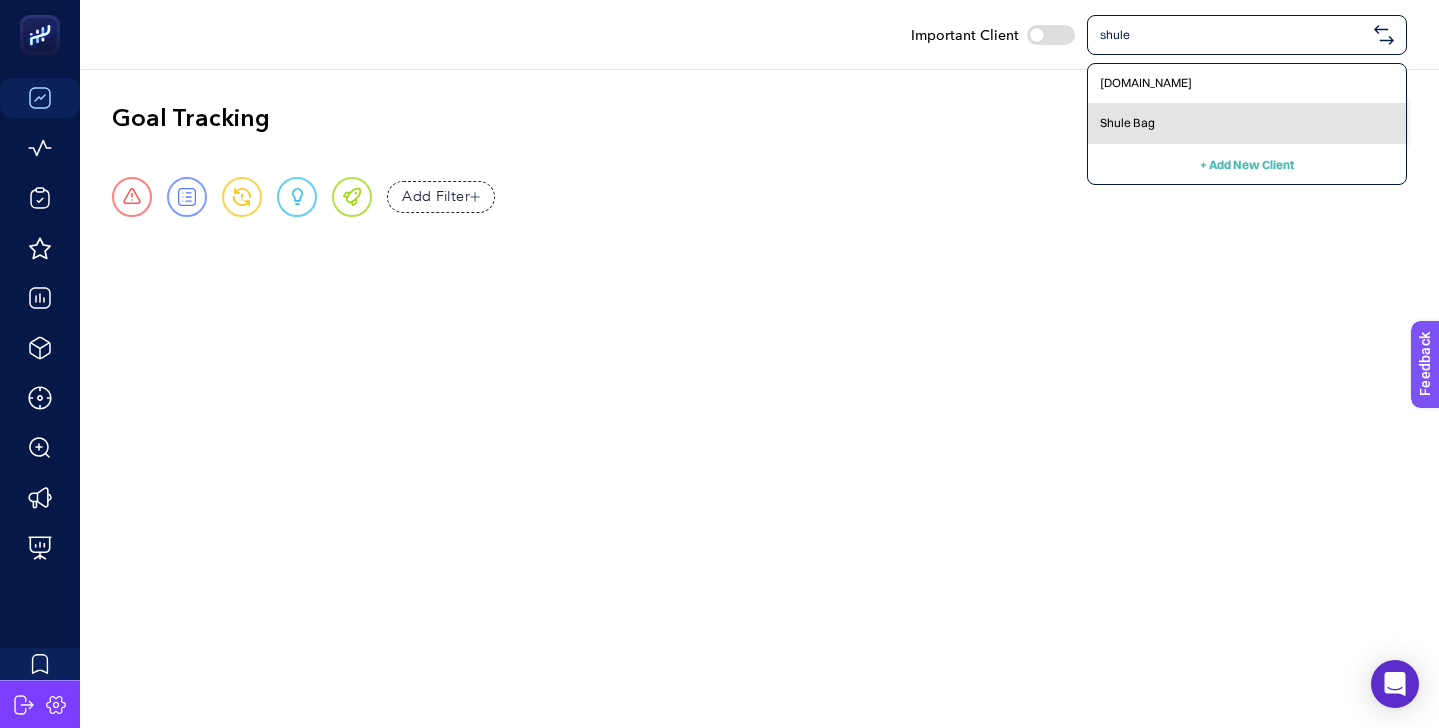 type on "shule" 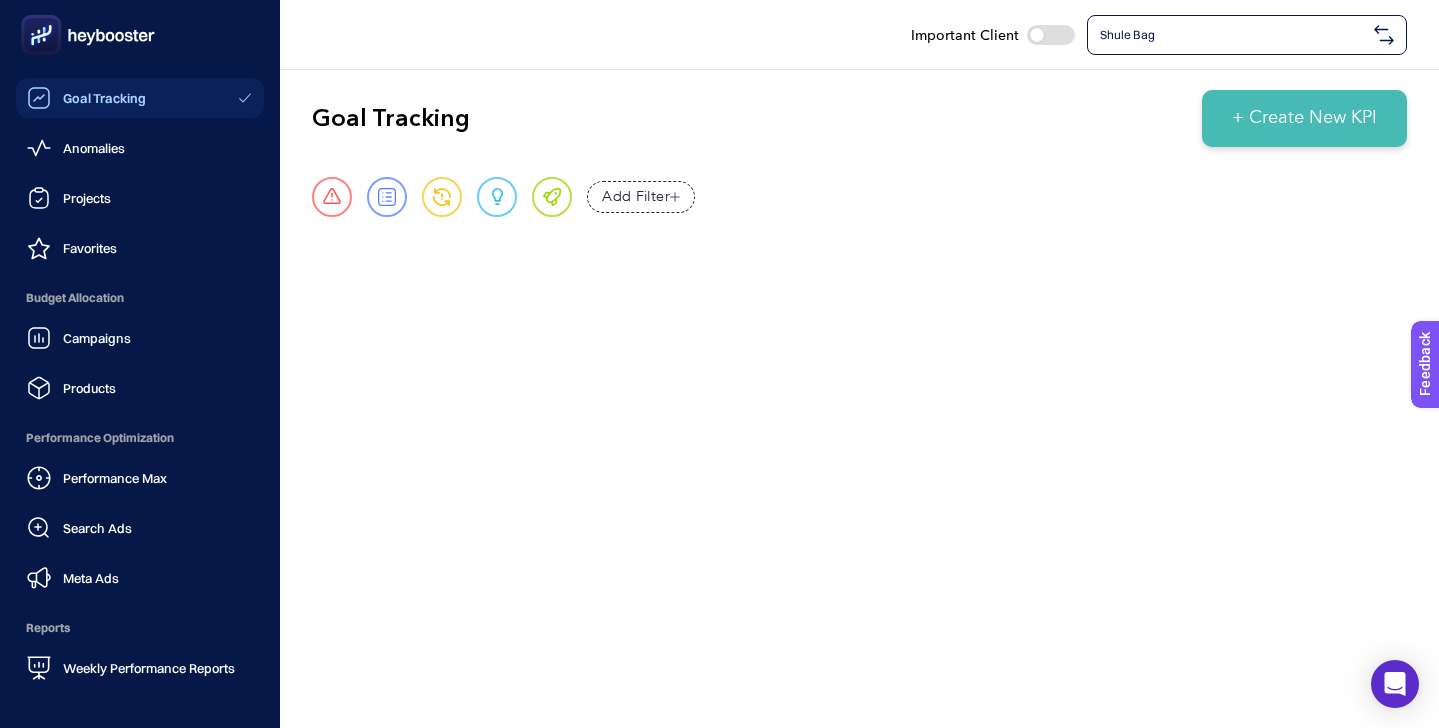 scroll, scrollTop: 149, scrollLeft: 0, axis: vertical 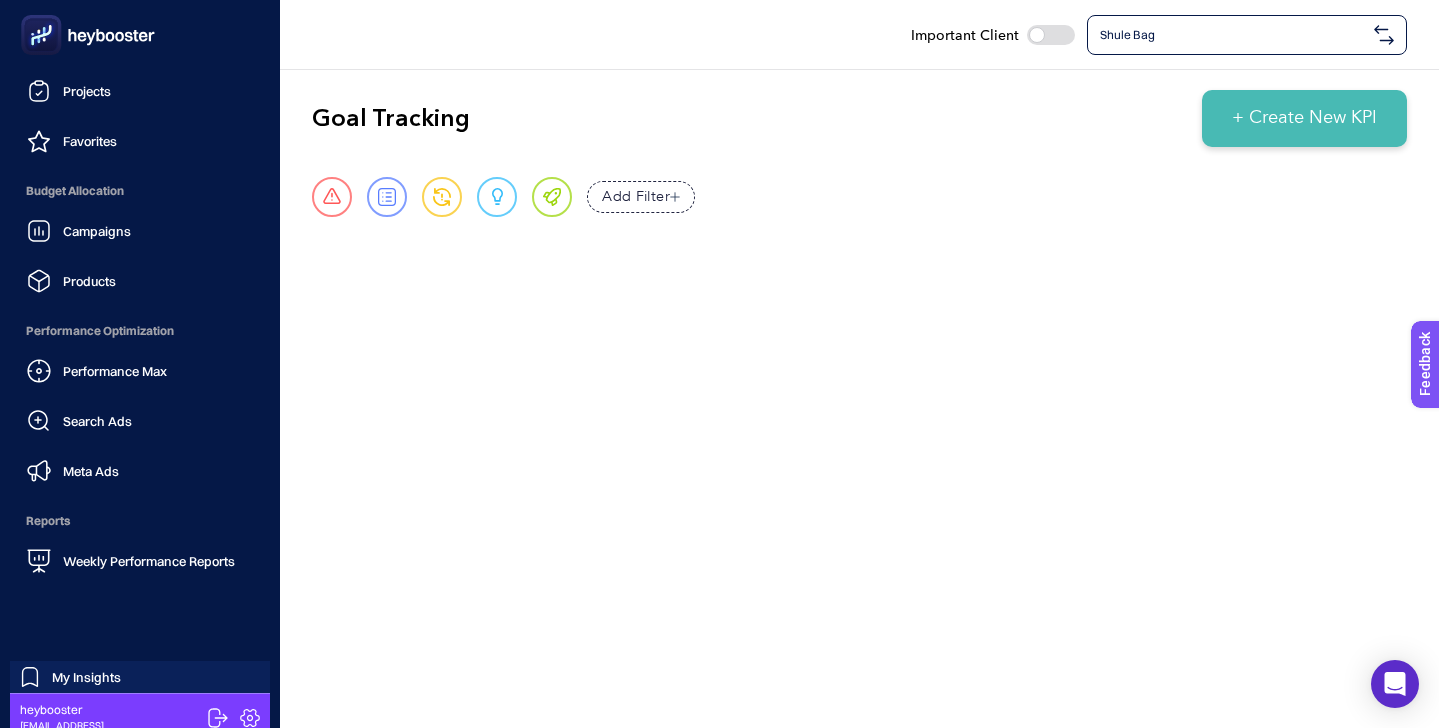 click on "heybooster  [EMAIL_ADDRESS]" at bounding box center (140, 717) 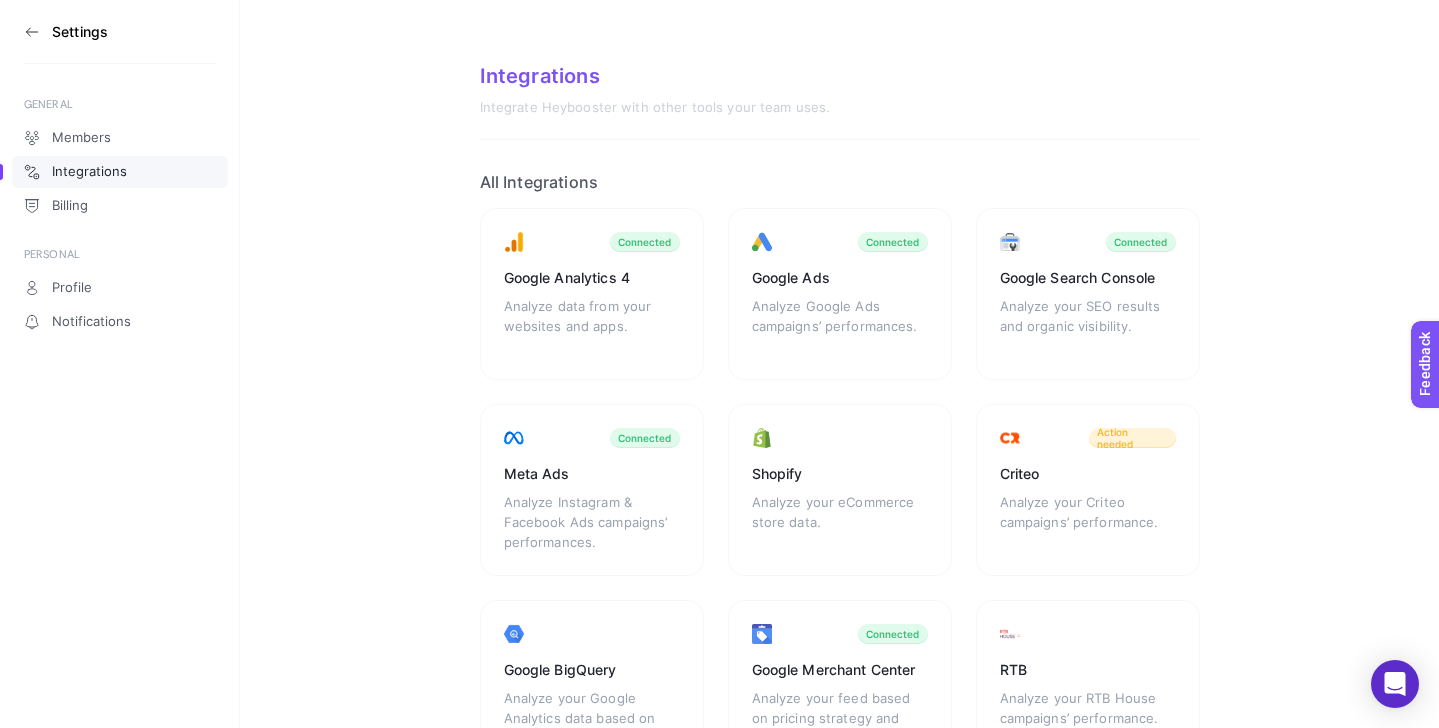 click on "Settings  GENERAL  Members Integrations Billing  PERSONAL  Profile Notifications" at bounding box center (120, 364) 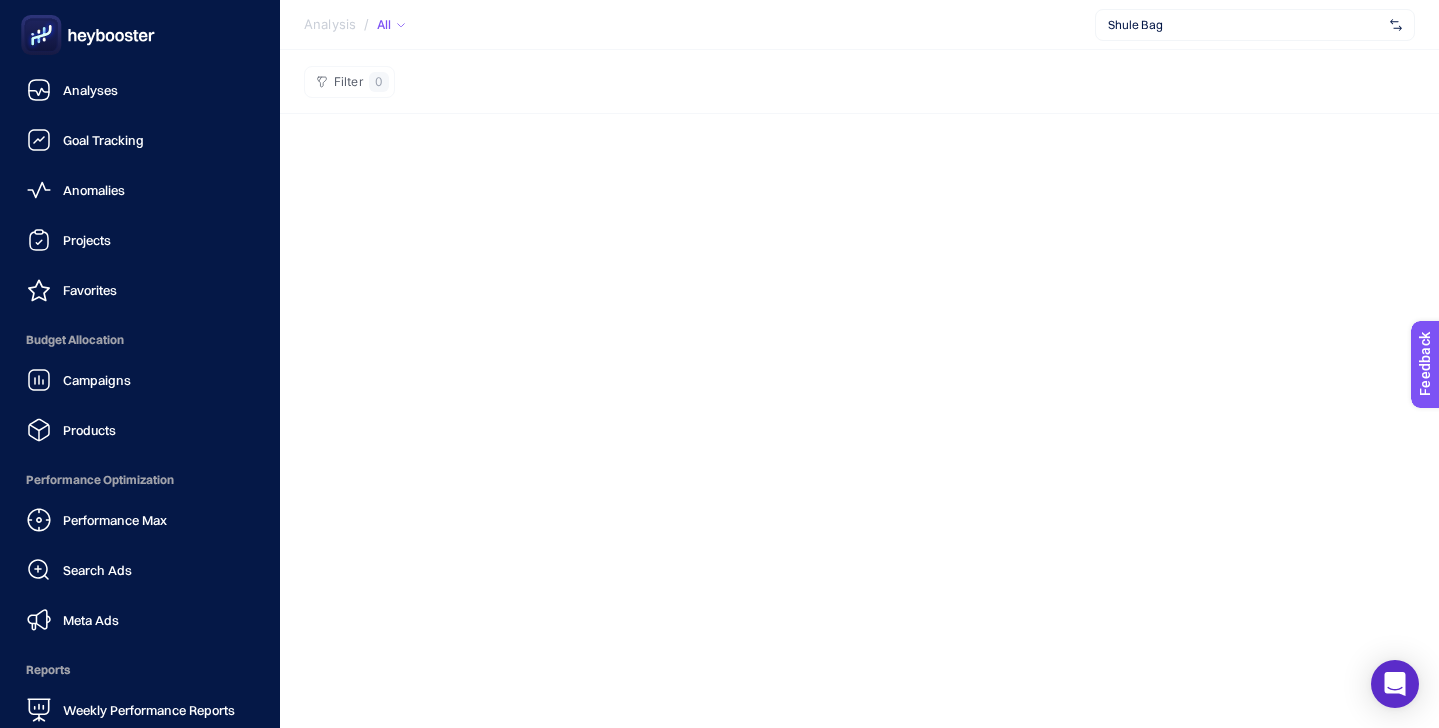 scroll, scrollTop: 162, scrollLeft: 0, axis: vertical 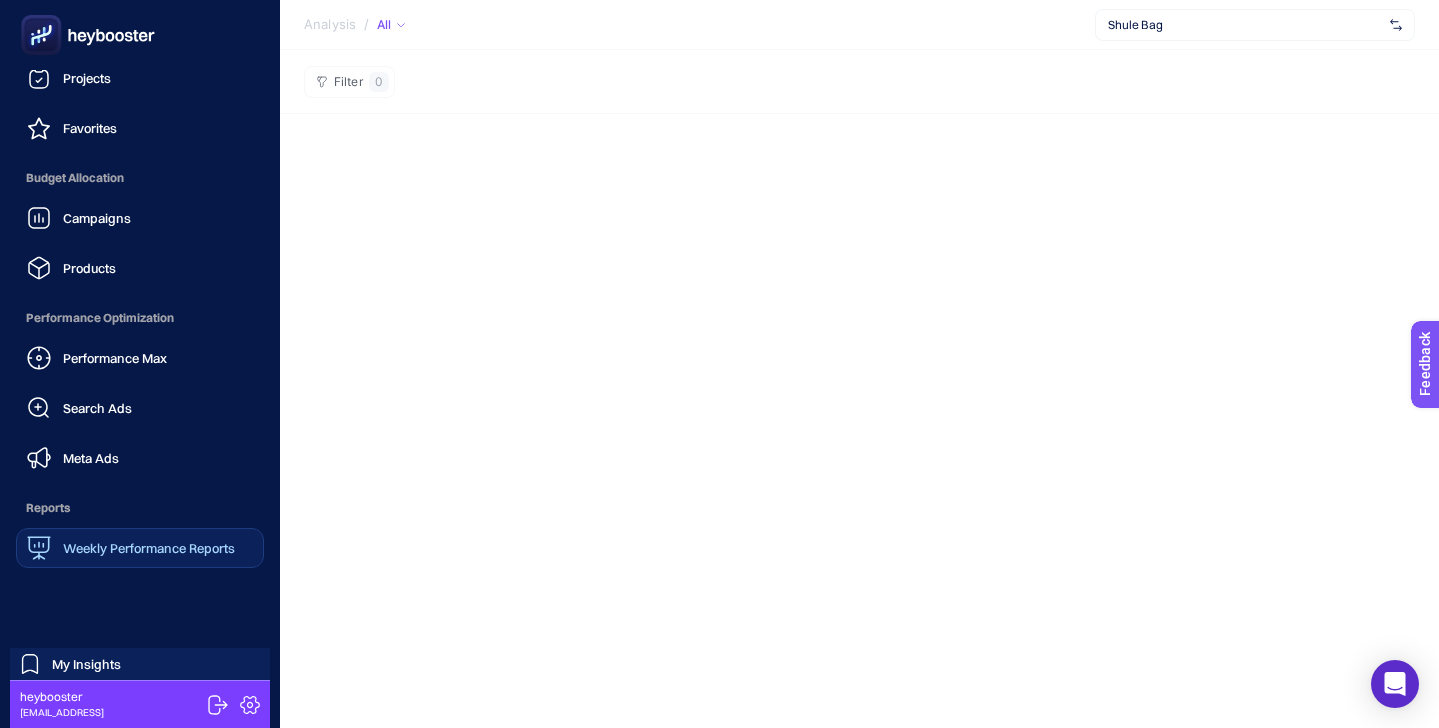 click on "Weekly Performance Reports" 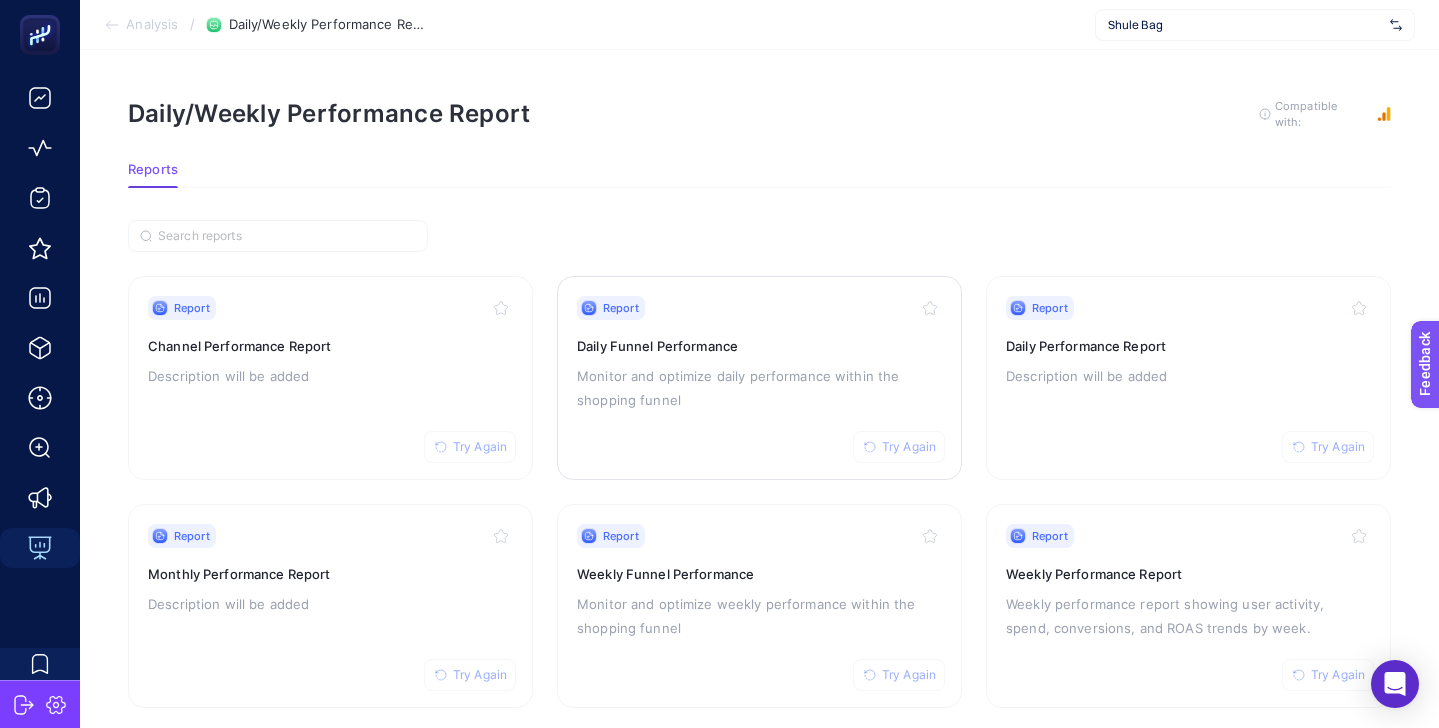 scroll, scrollTop: 42, scrollLeft: 0, axis: vertical 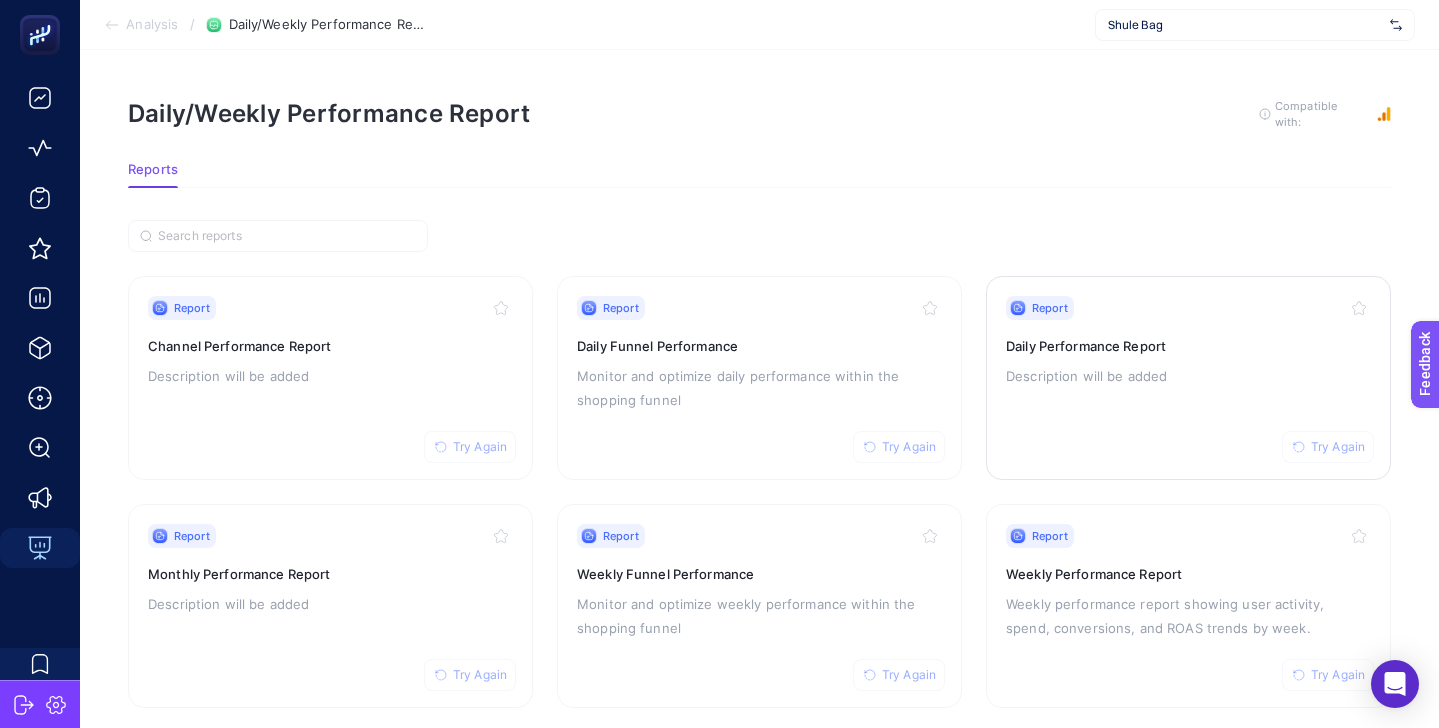 click on "Daily Performance Report" at bounding box center [1188, 346] 